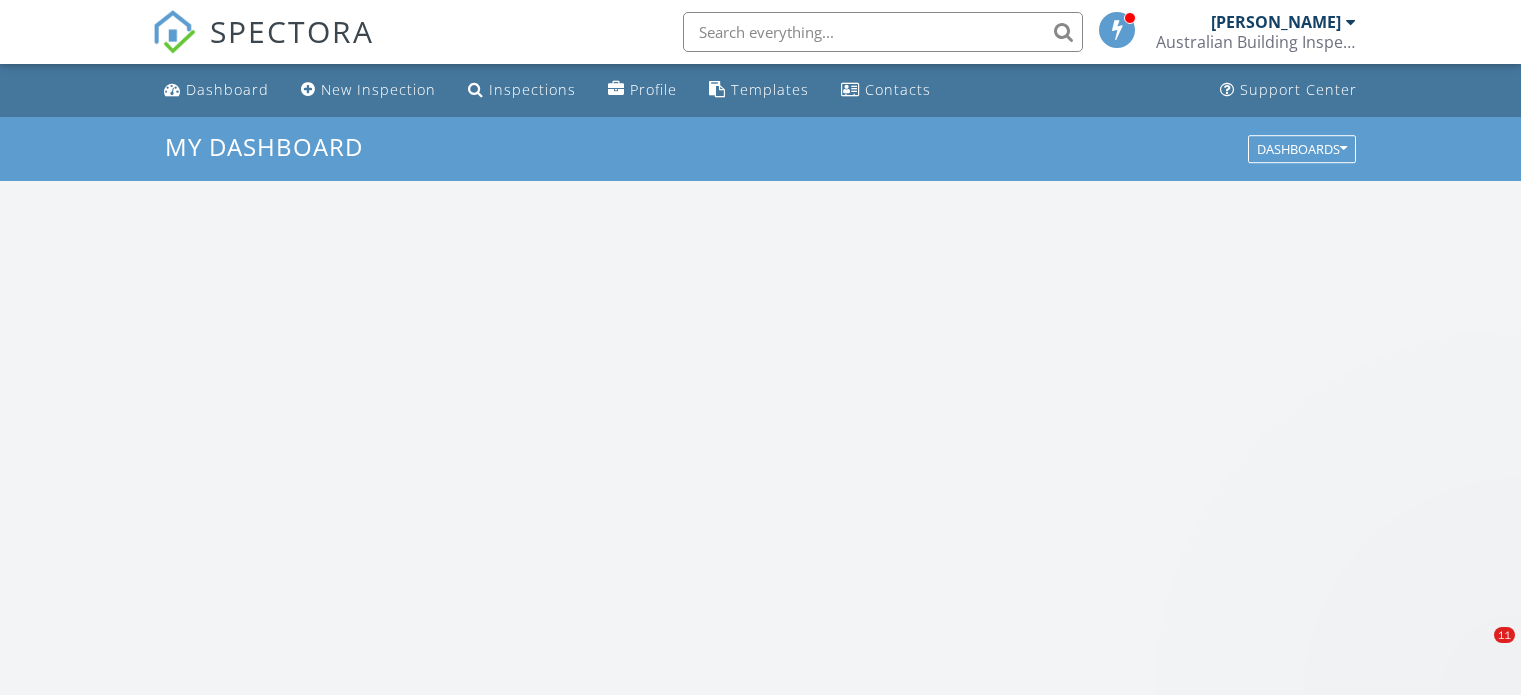 scroll, scrollTop: 0, scrollLeft: 0, axis: both 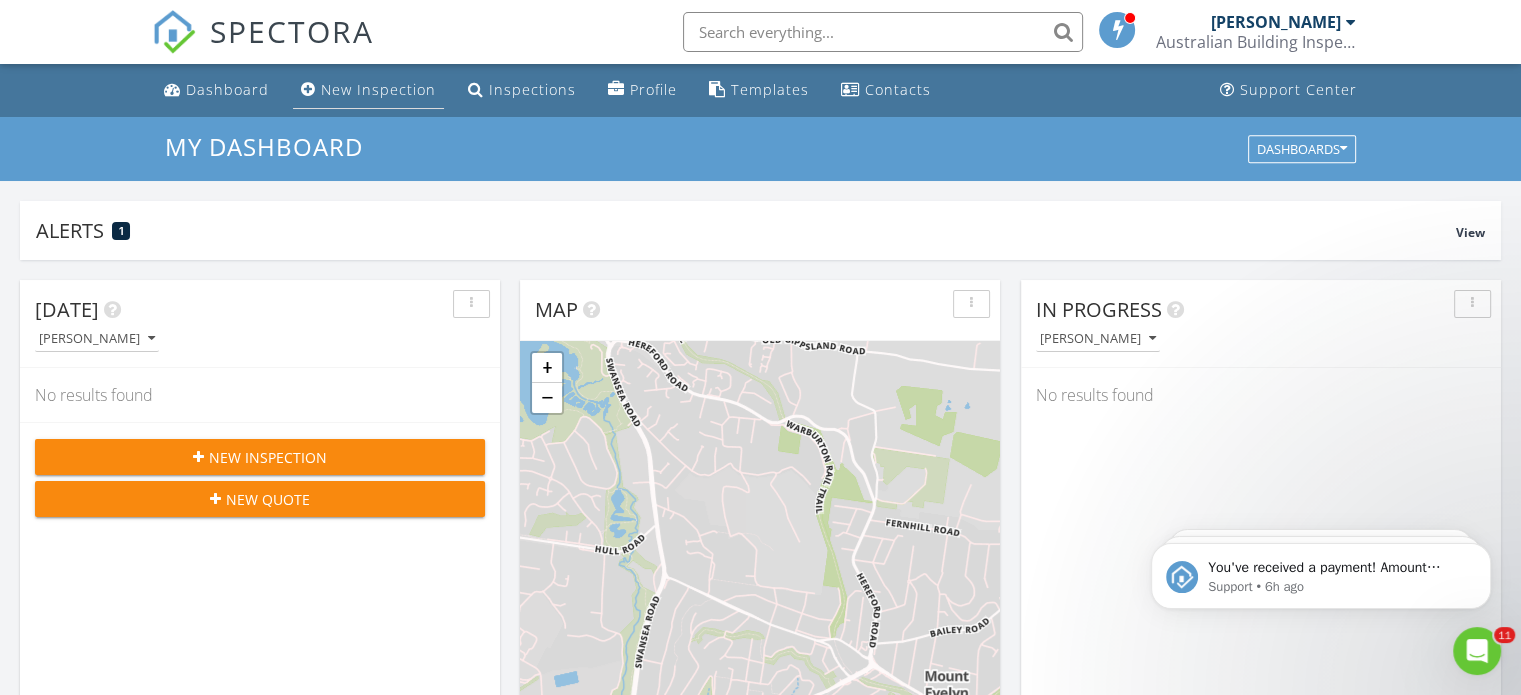 click on "New Inspection" at bounding box center (378, 89) 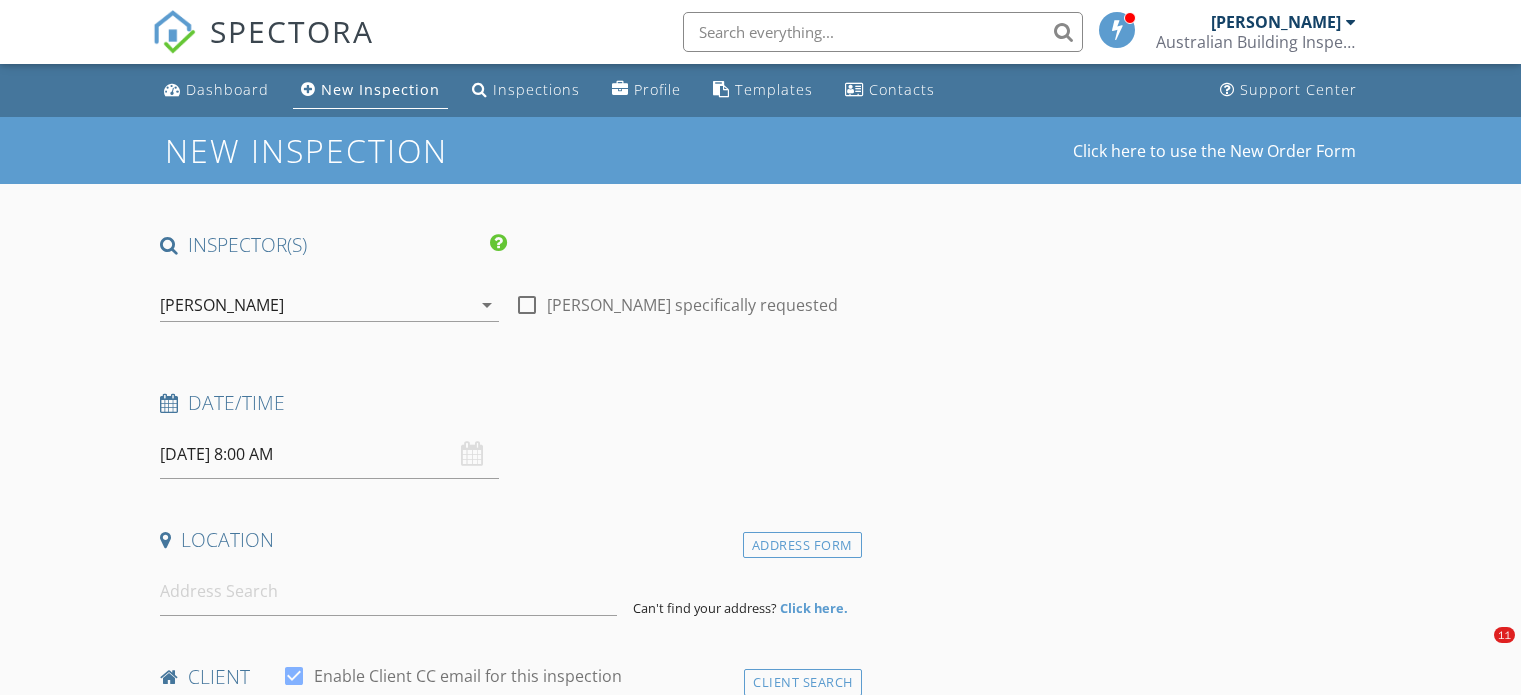 scroll, scrollTop: 0, scrollLeft: 0, axis: both 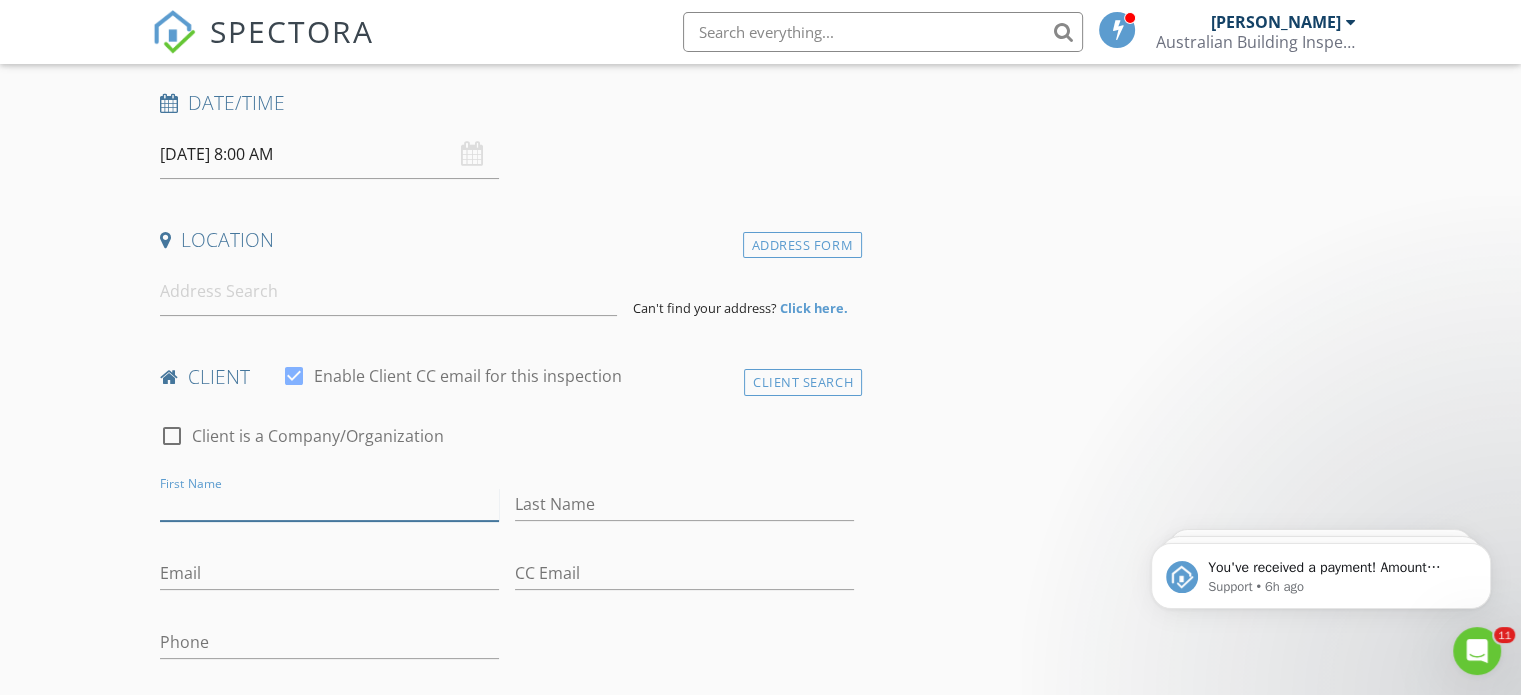 paste on "Hayley Piggott" 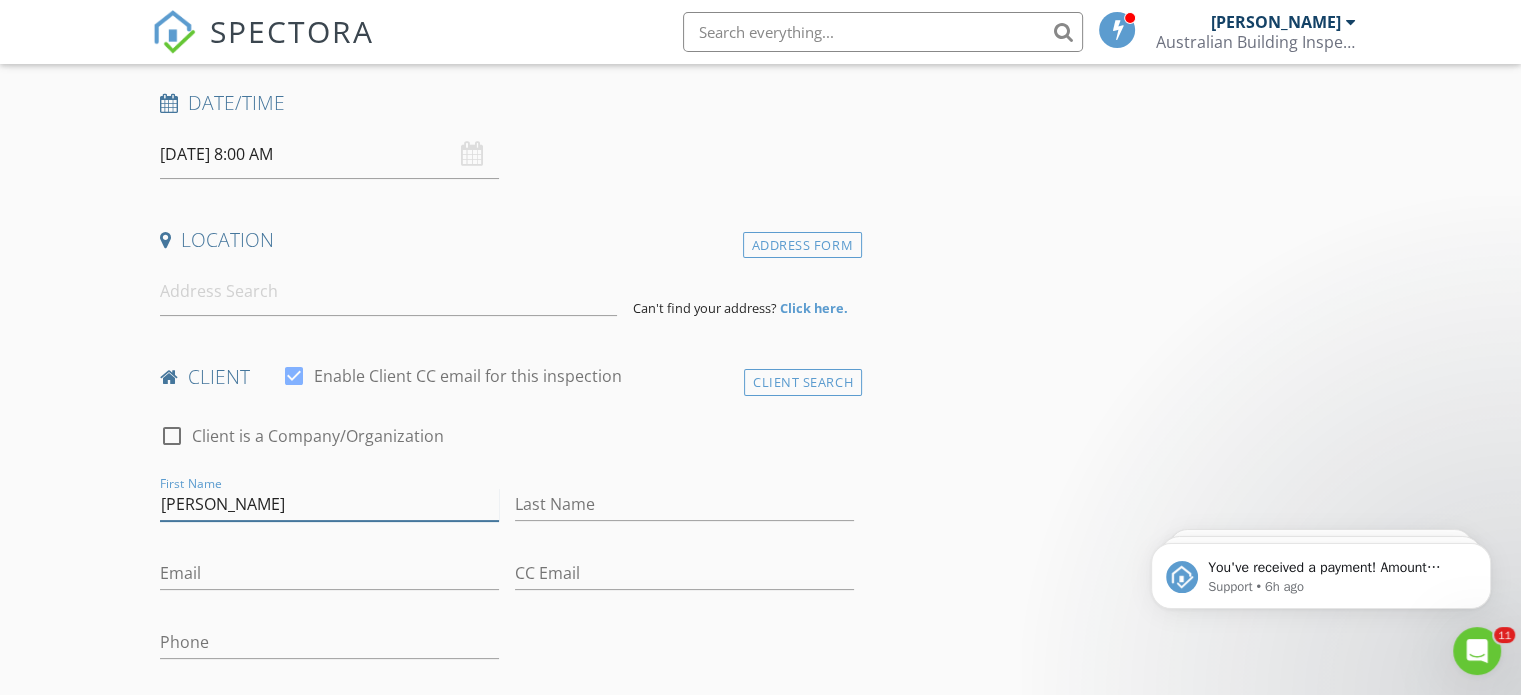 drag, startPoint x: 220, startPoint y: 502, endPoint x: 255, endPoint y: 502, distance: 35 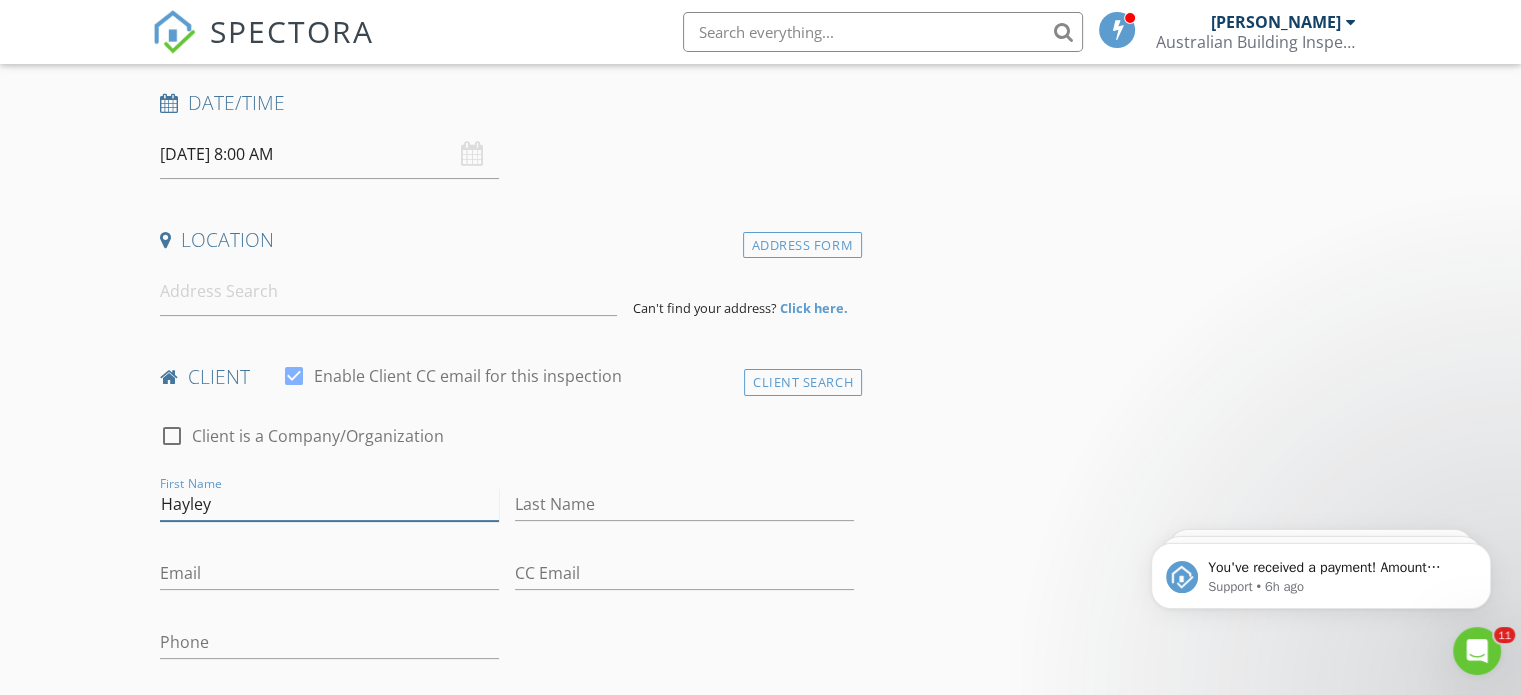 type on "Hayley" 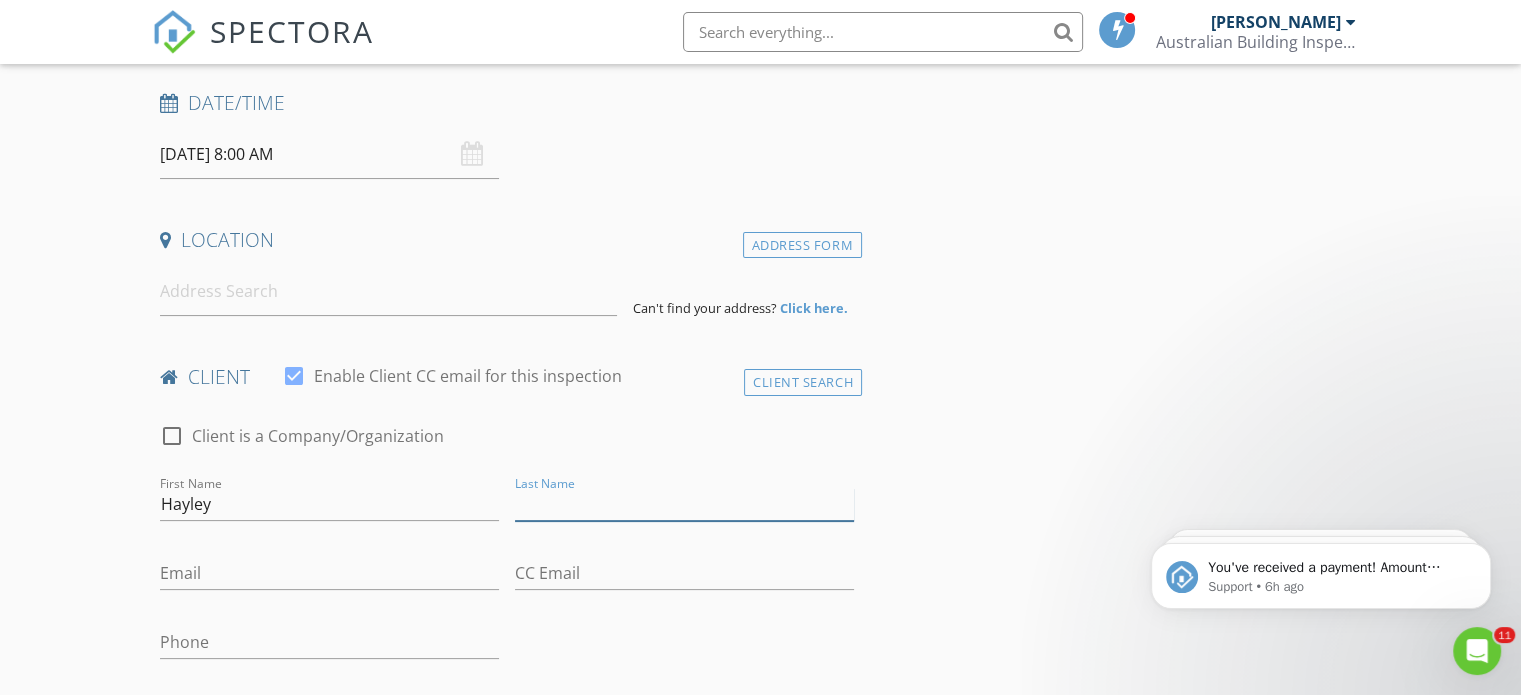 paste on "Piggott" 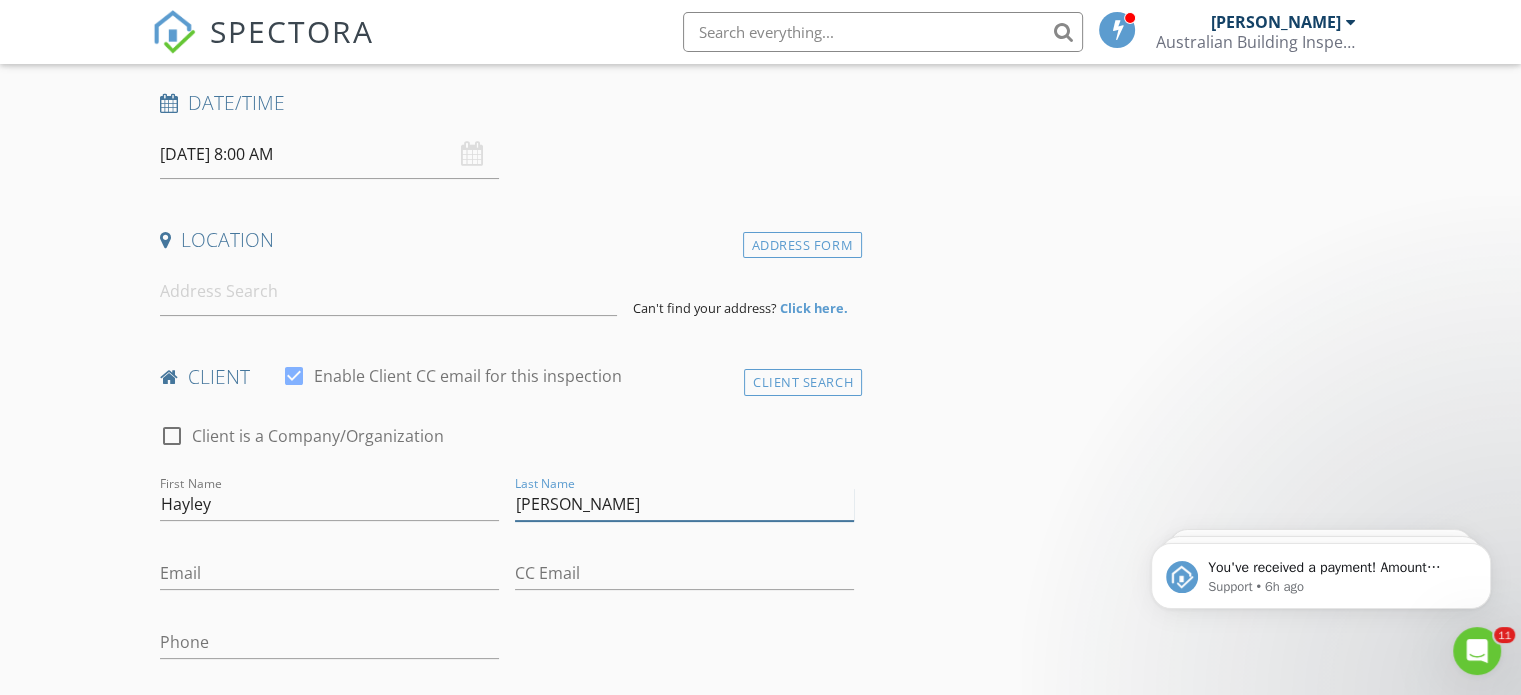 type on "Piggott" 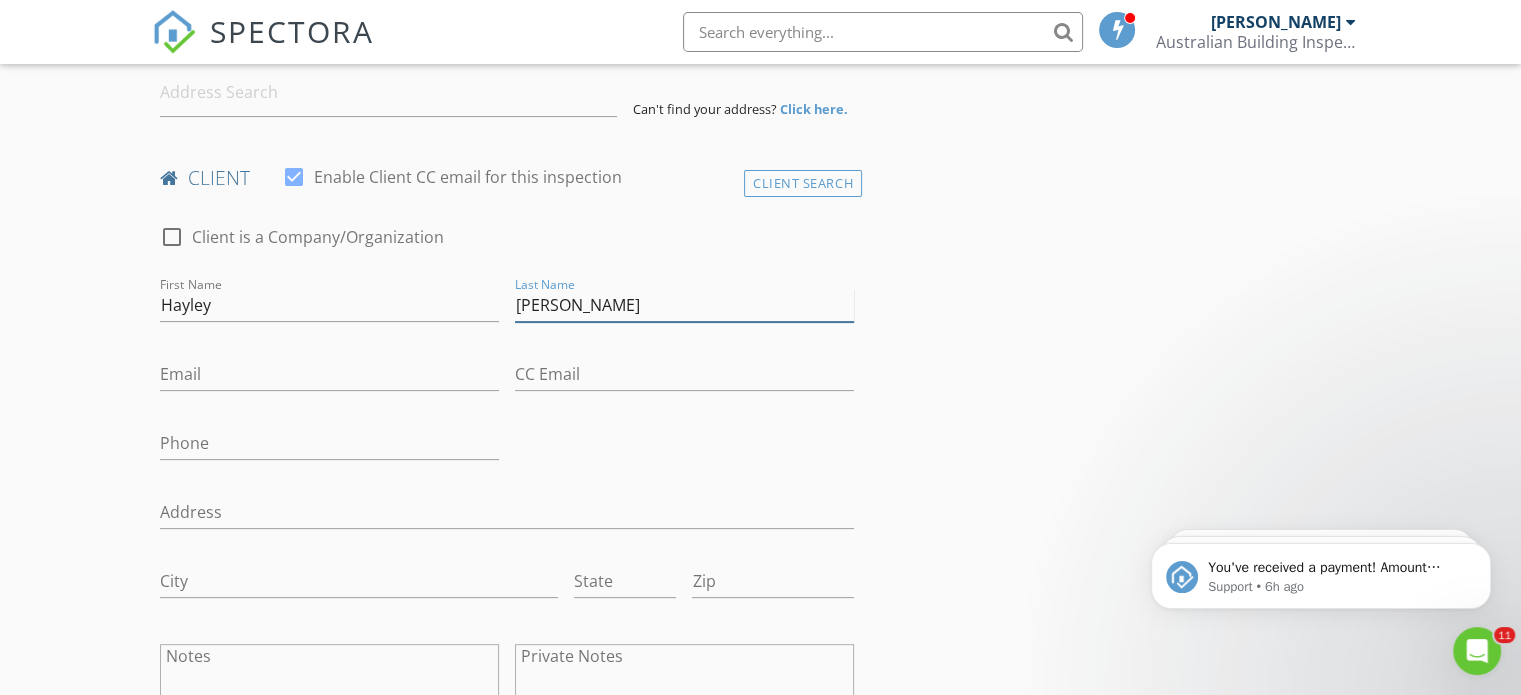 scroll, scrollTop: 500, scrollLeft: 0, axis: vertical 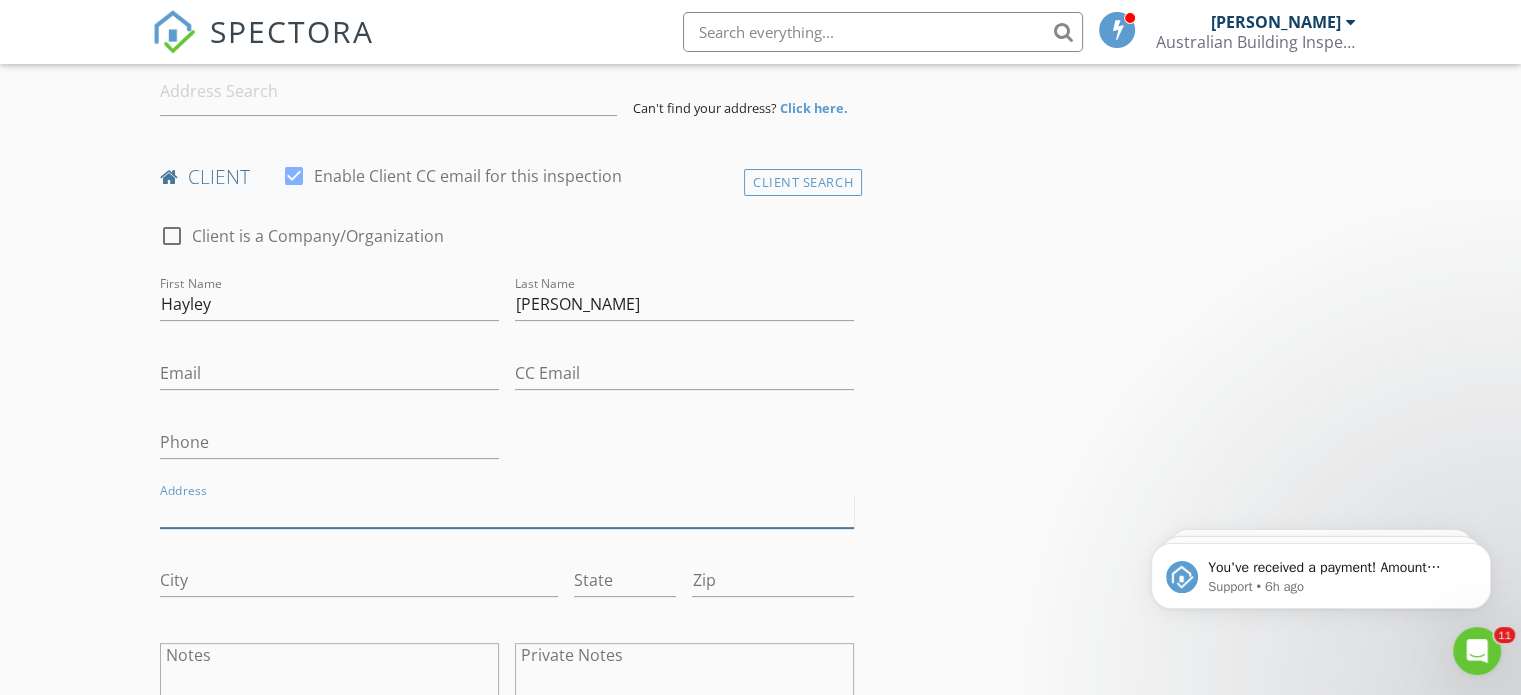 paste on "33 Lusatia Park Rd, Woori Yallock" 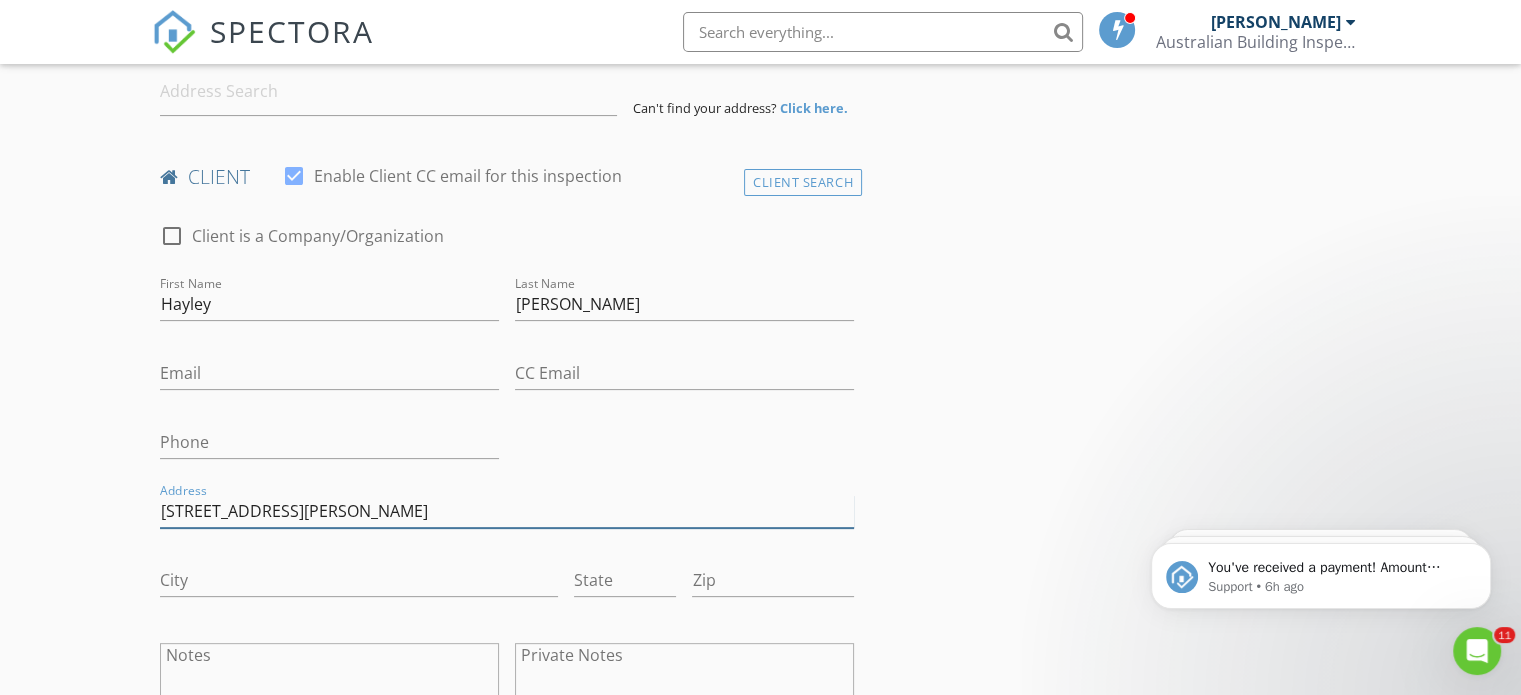 drag, startPoint x: 308, startPoint y: 507, endPoint x: 403, endPoint y: 511, distance: 95.084175 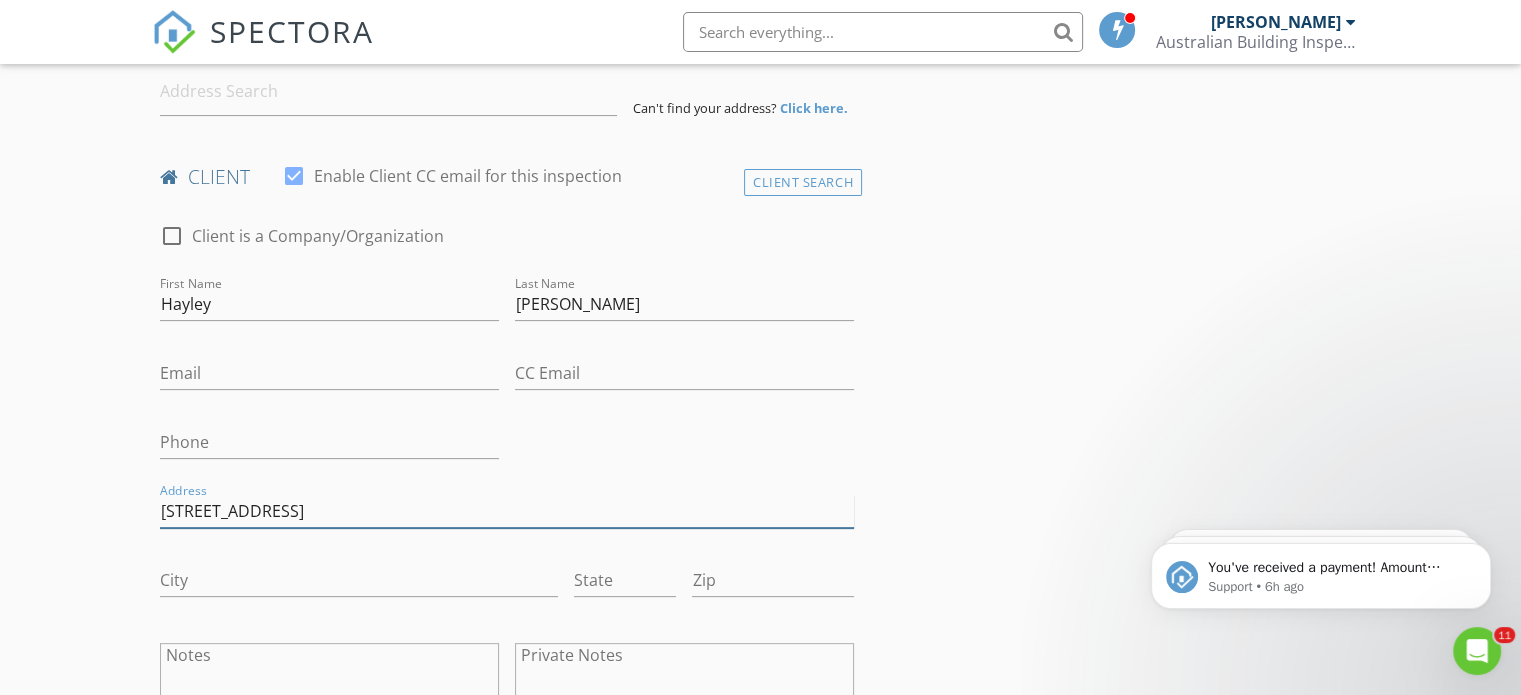 type on "33 Lusatia Park Rd" 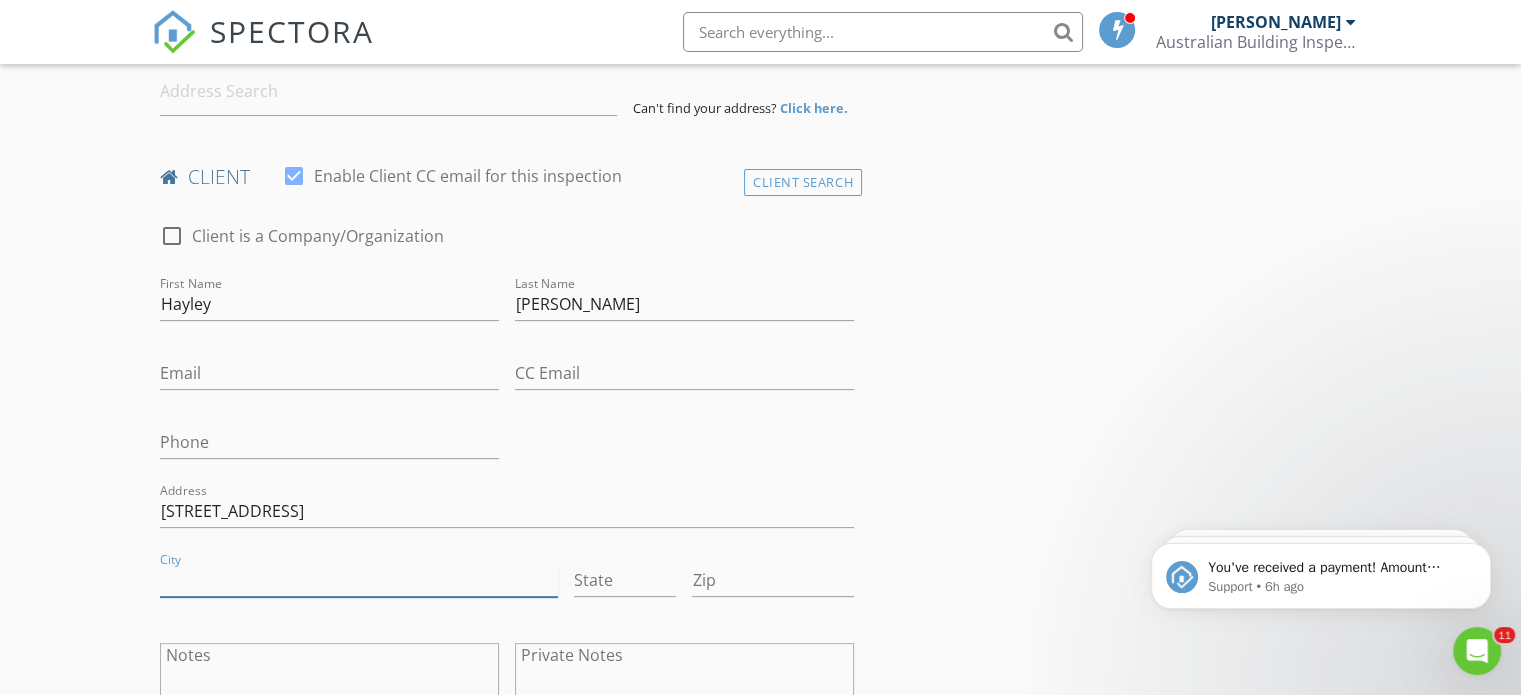 paste on "Woori Yallock" 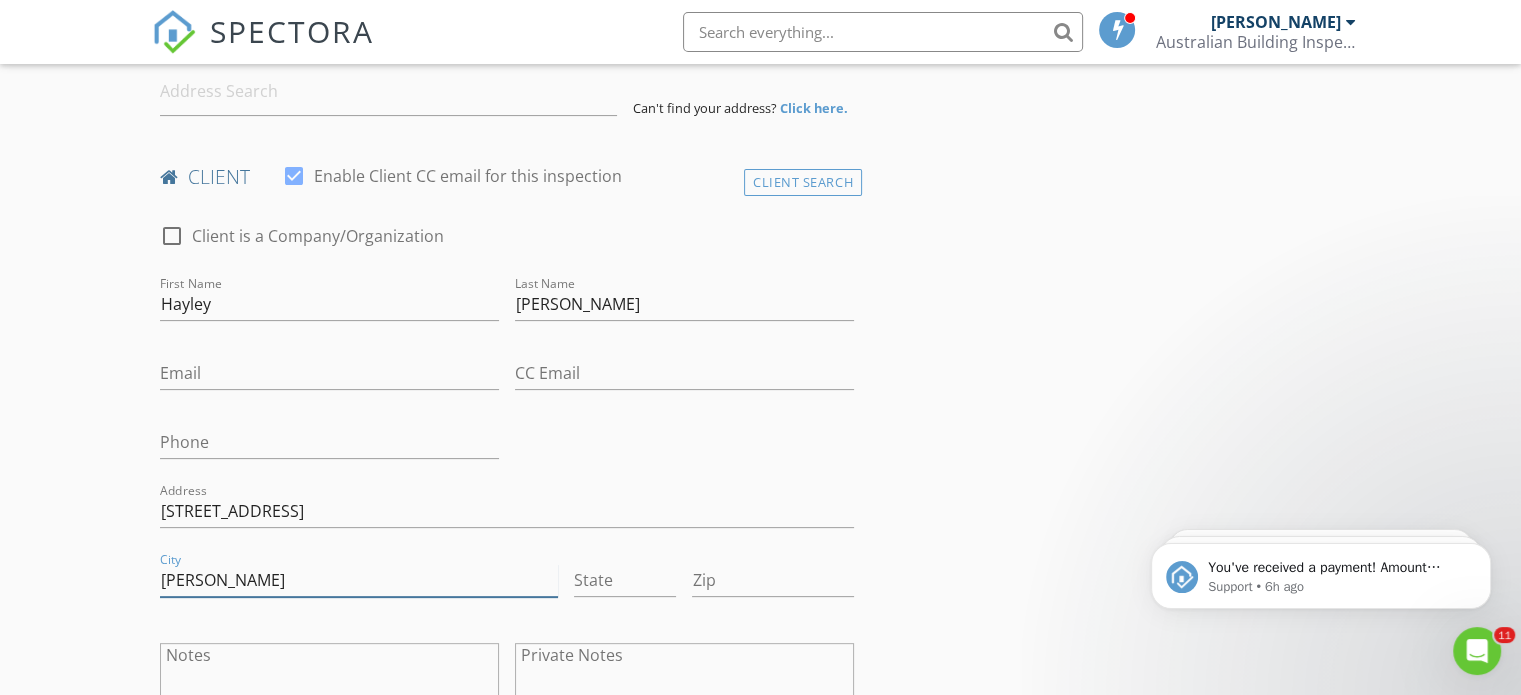 type on "Woori Yallock" 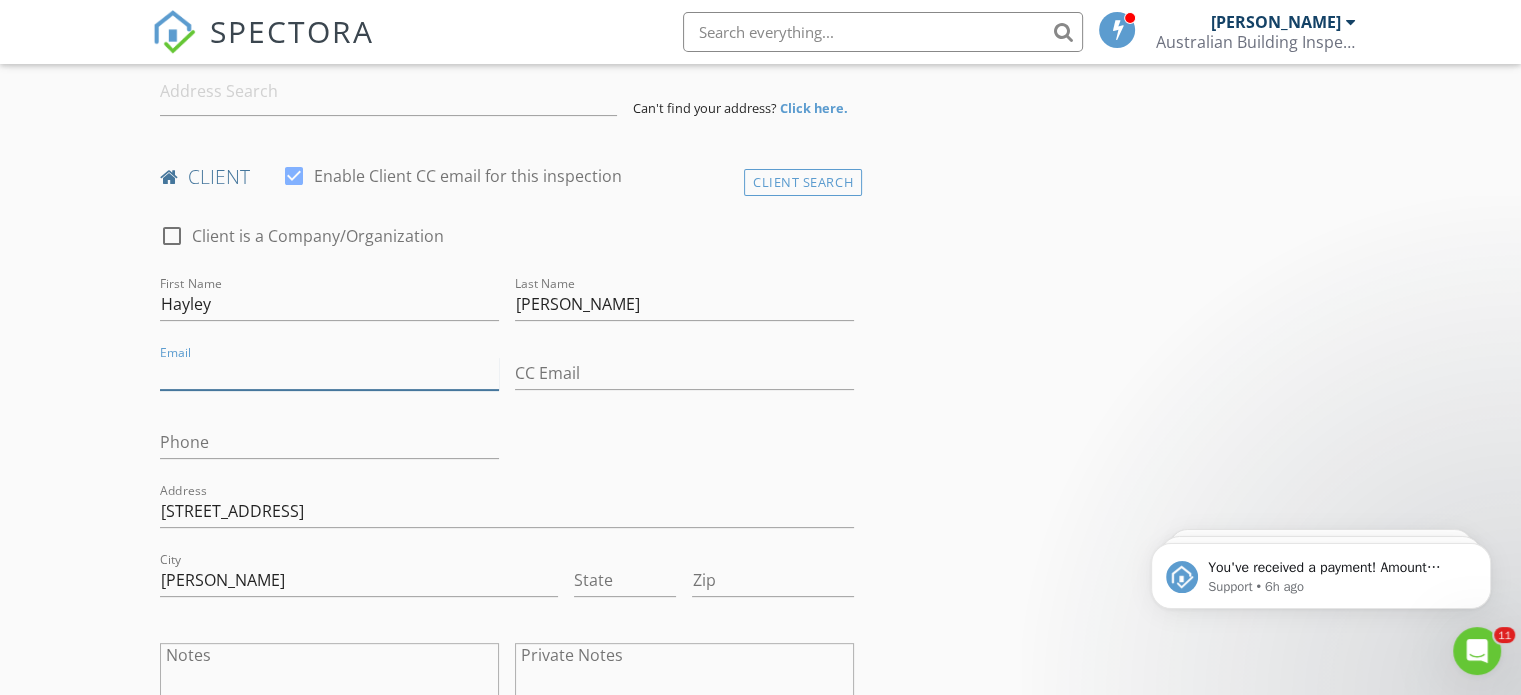 paste on "hayleypiggott17@gmail.com" 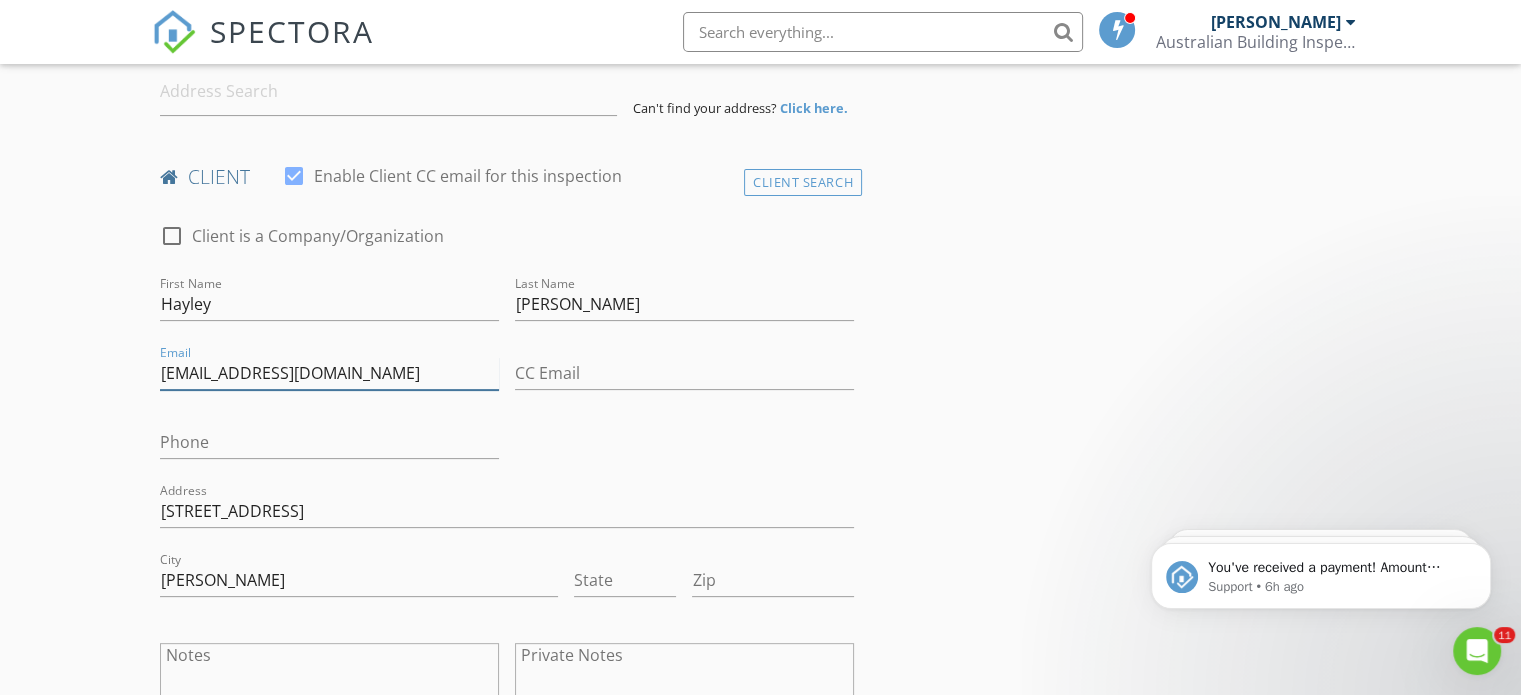 type on "hayleypiggott17@gmail.com" 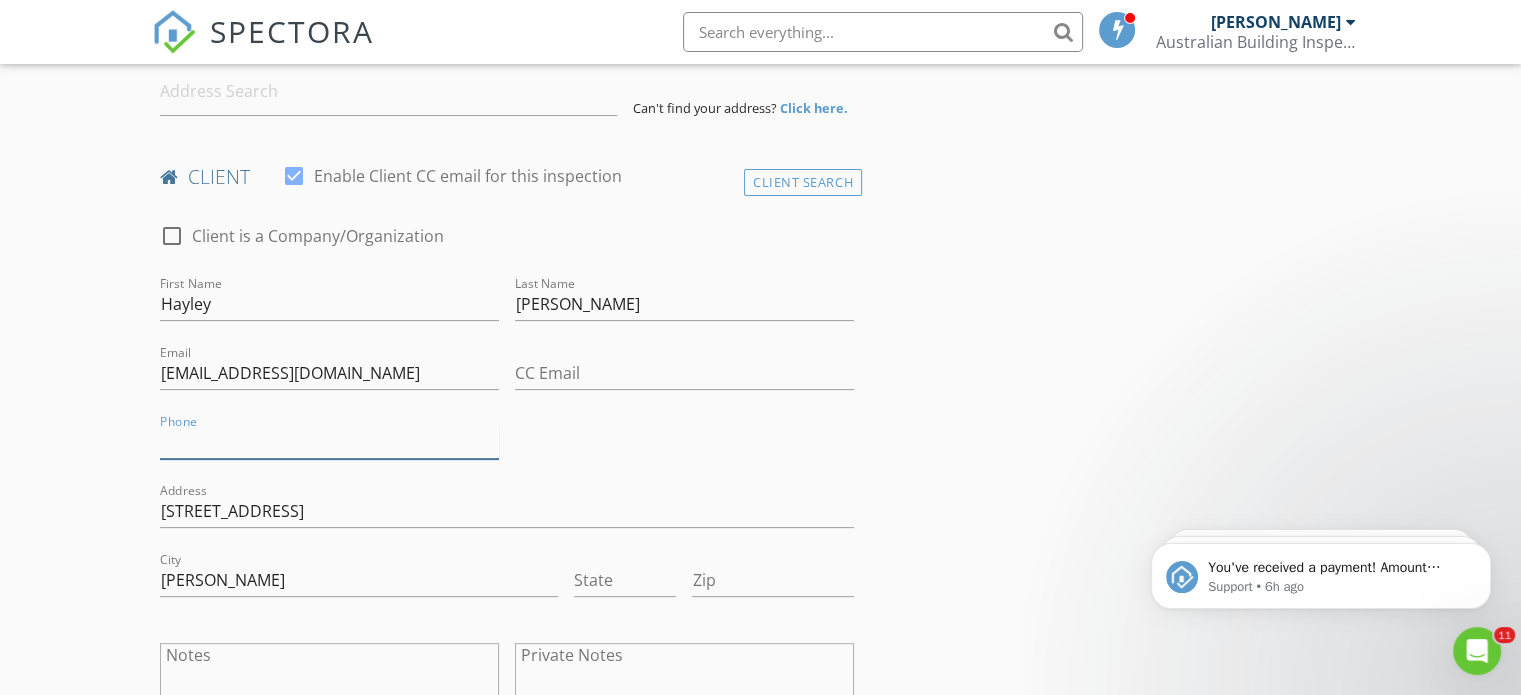 paste on "0429266318" 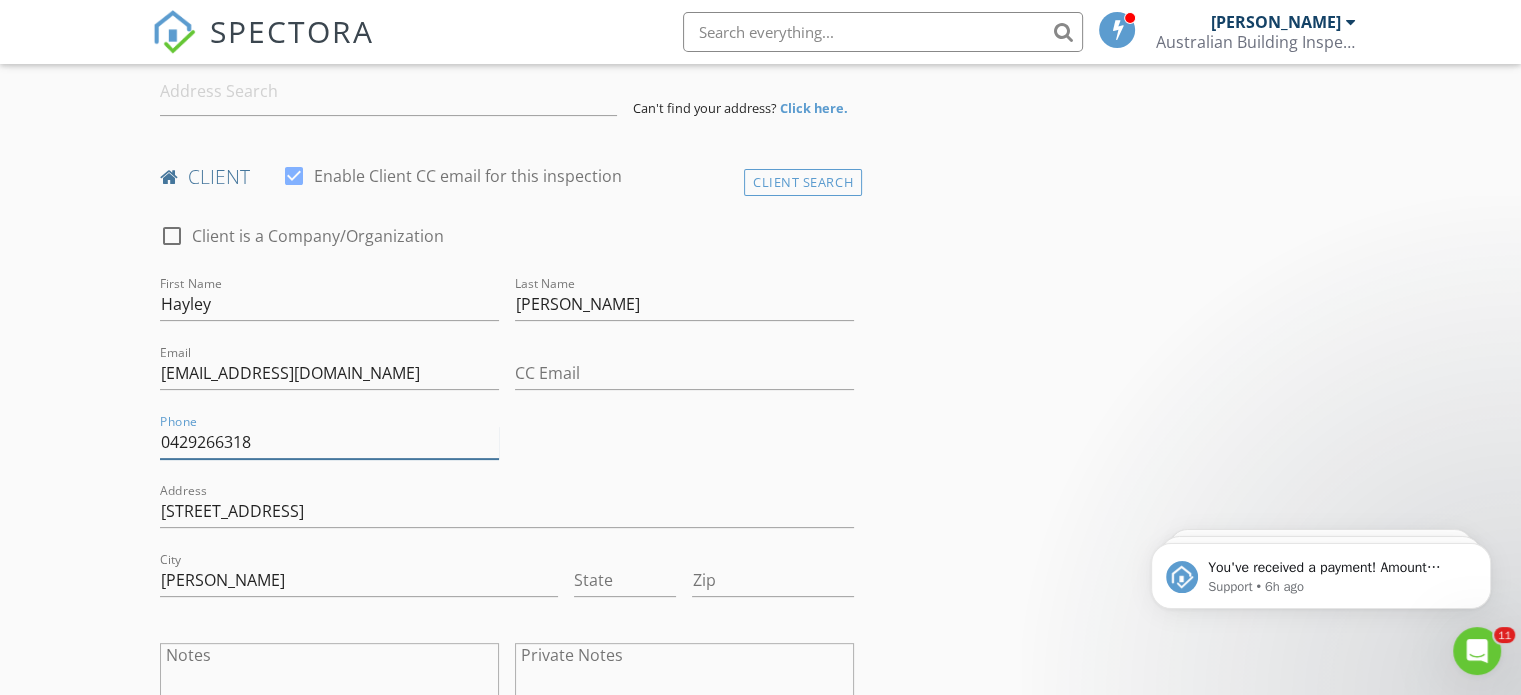 type on "0429266318" 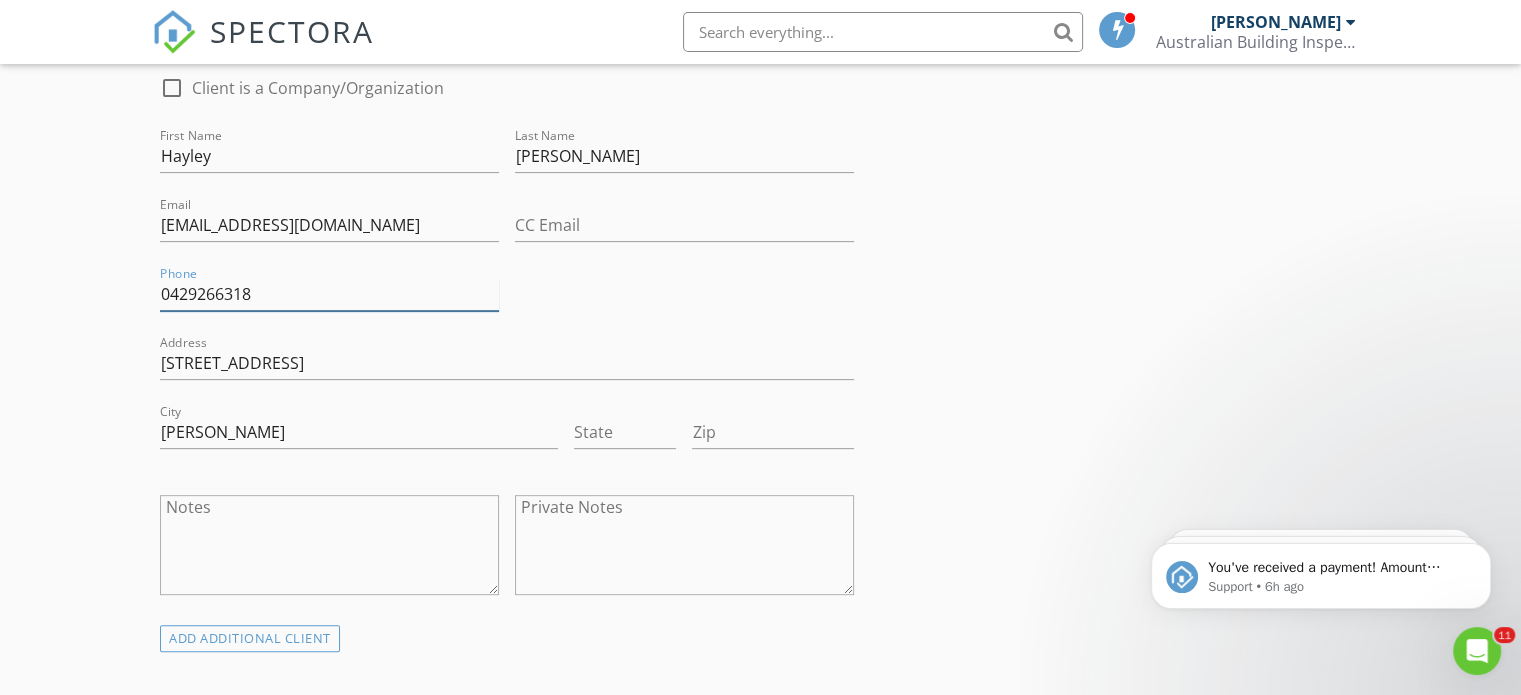 scroll, scrollTop: 300, scrollLeft: 0, axis: vertical 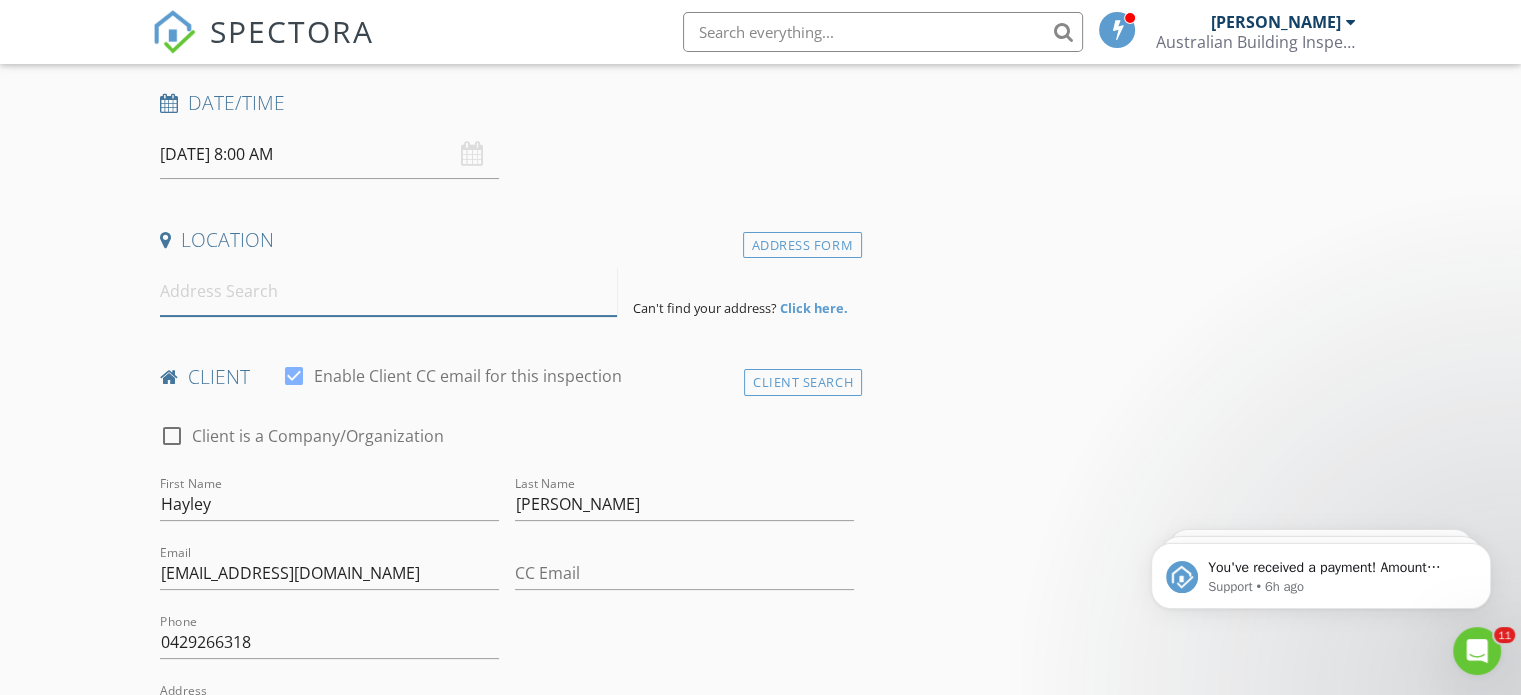 paste on "47 Symes Rd, Woori Yallock" 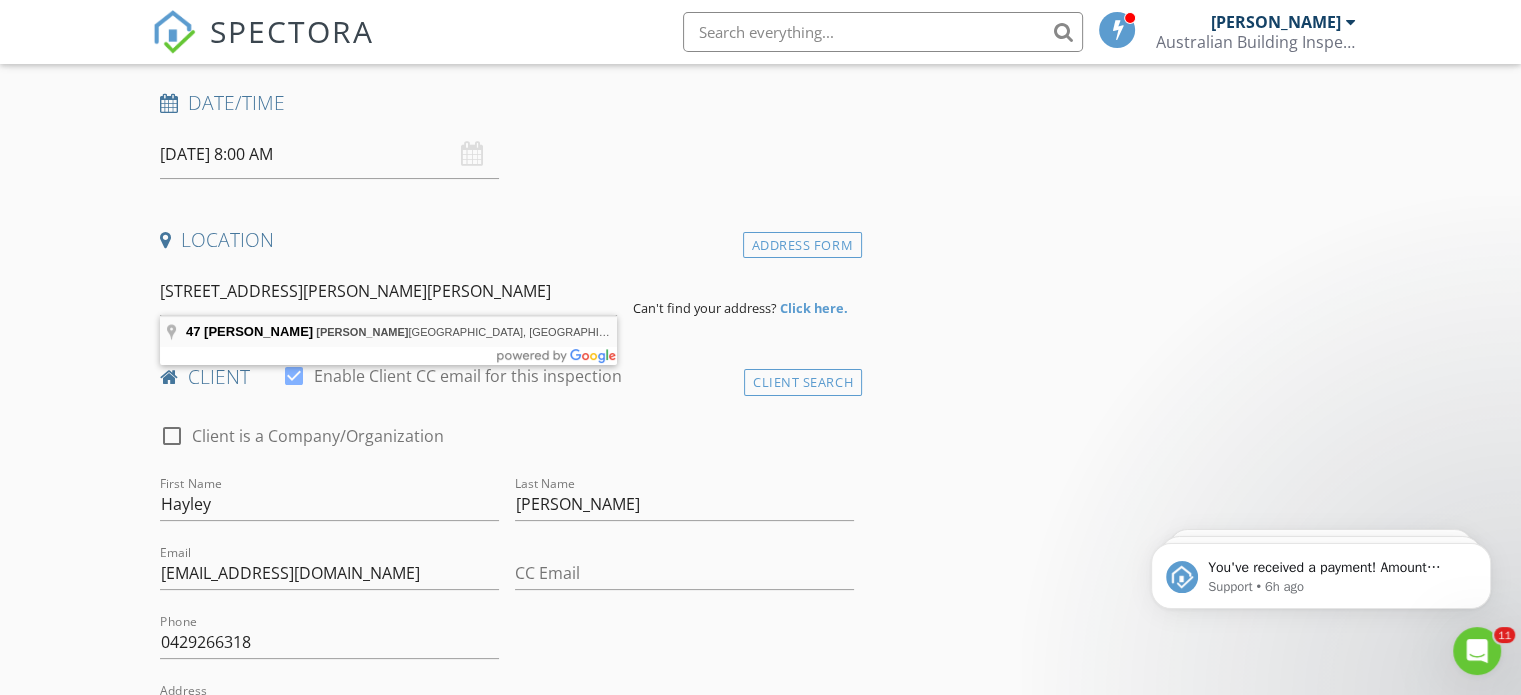 type on "47 Symes Rd, Woori Yallock VIC, Australia" 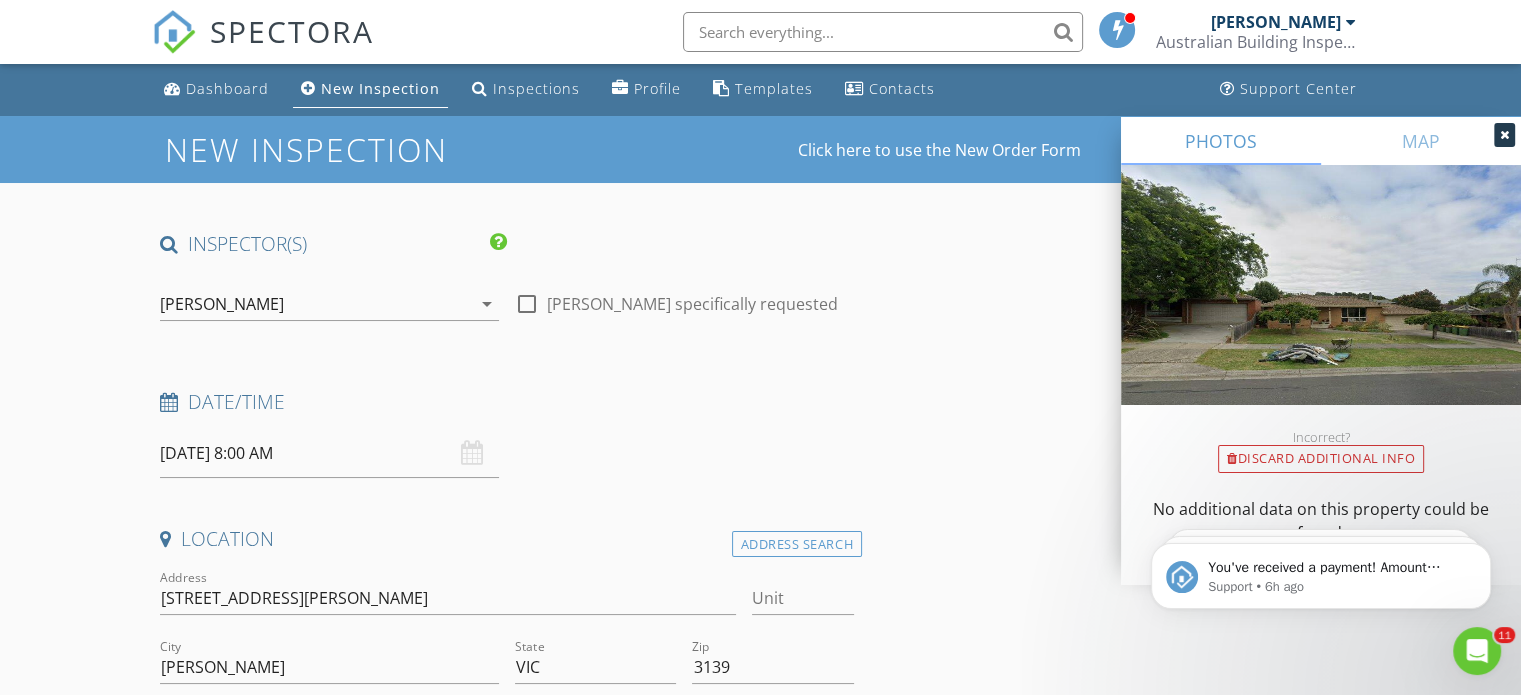 scroll, scrollTop: 0, scrollLeft: 0, axis: both 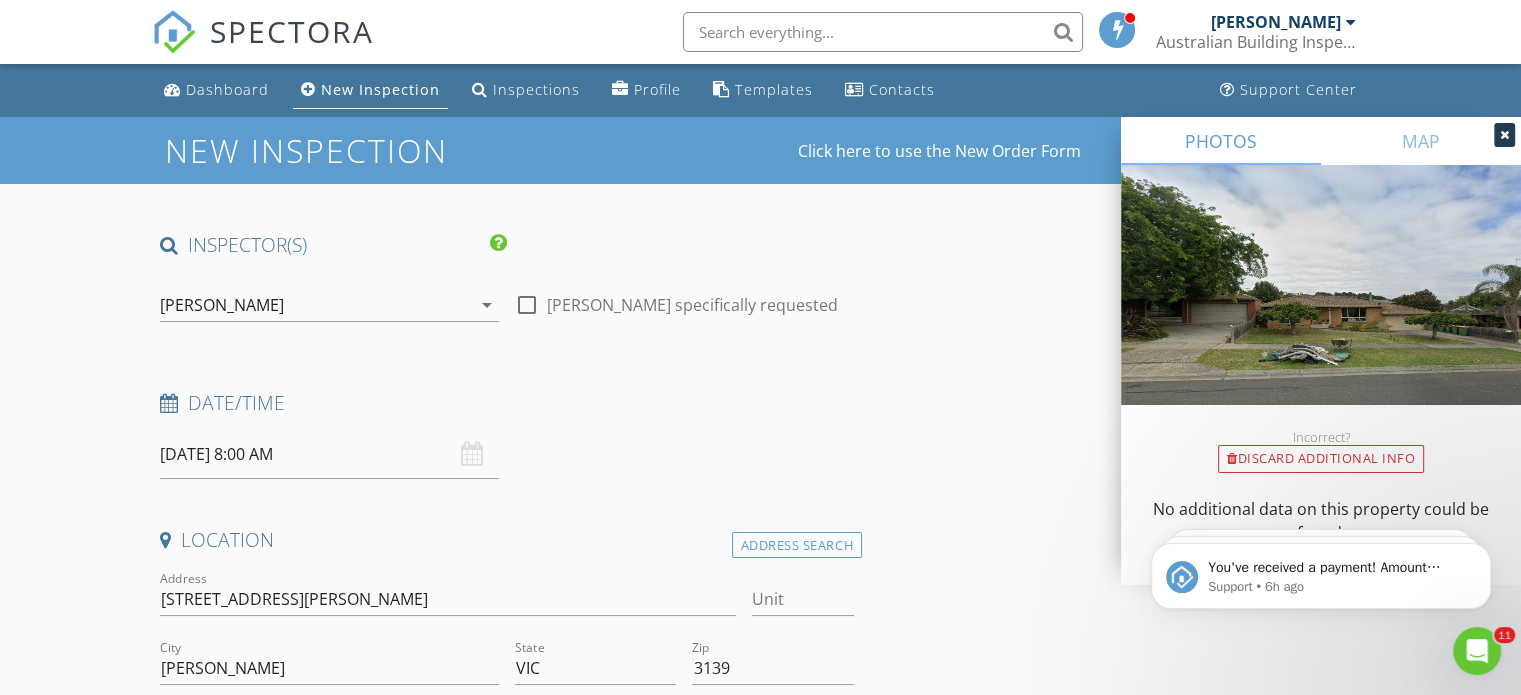 click on "15/07/2025 8:00 AM" at bounding box center (329, 454) 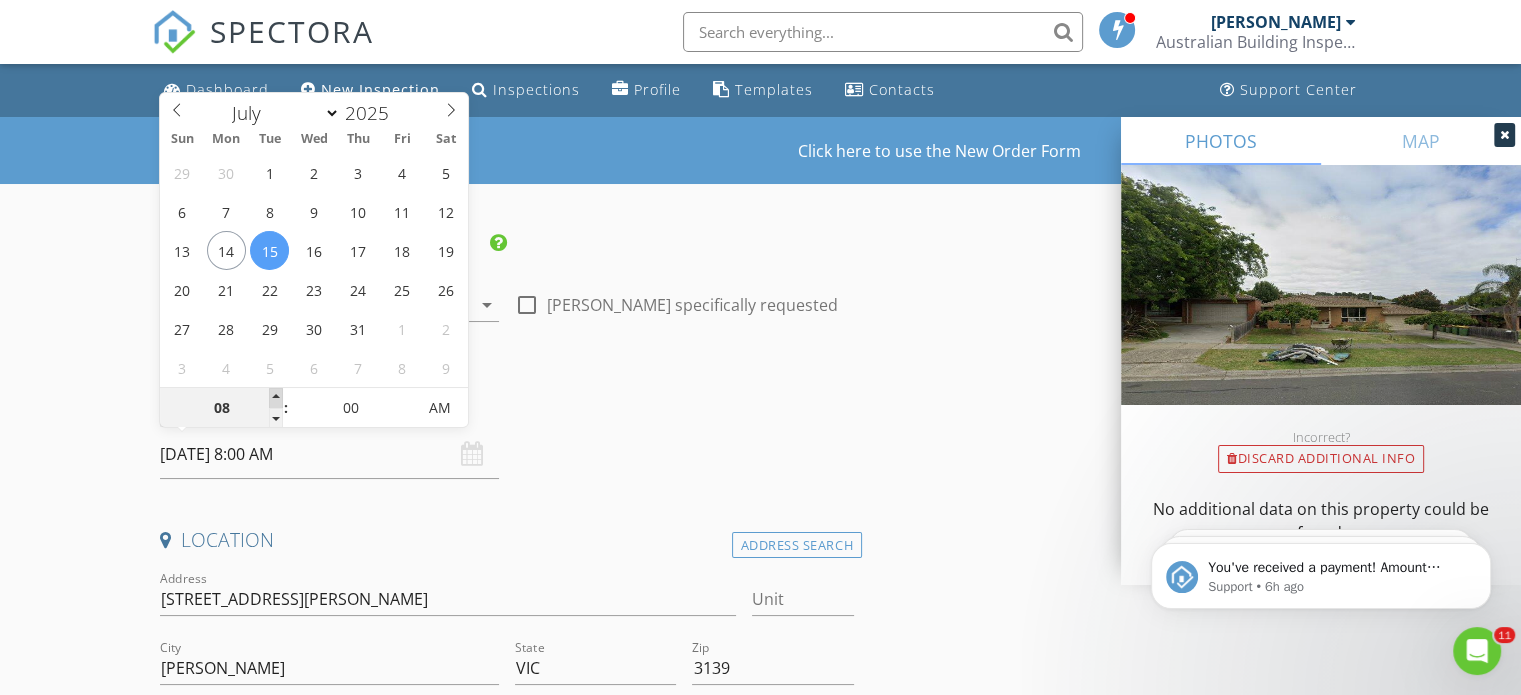 type on "09" 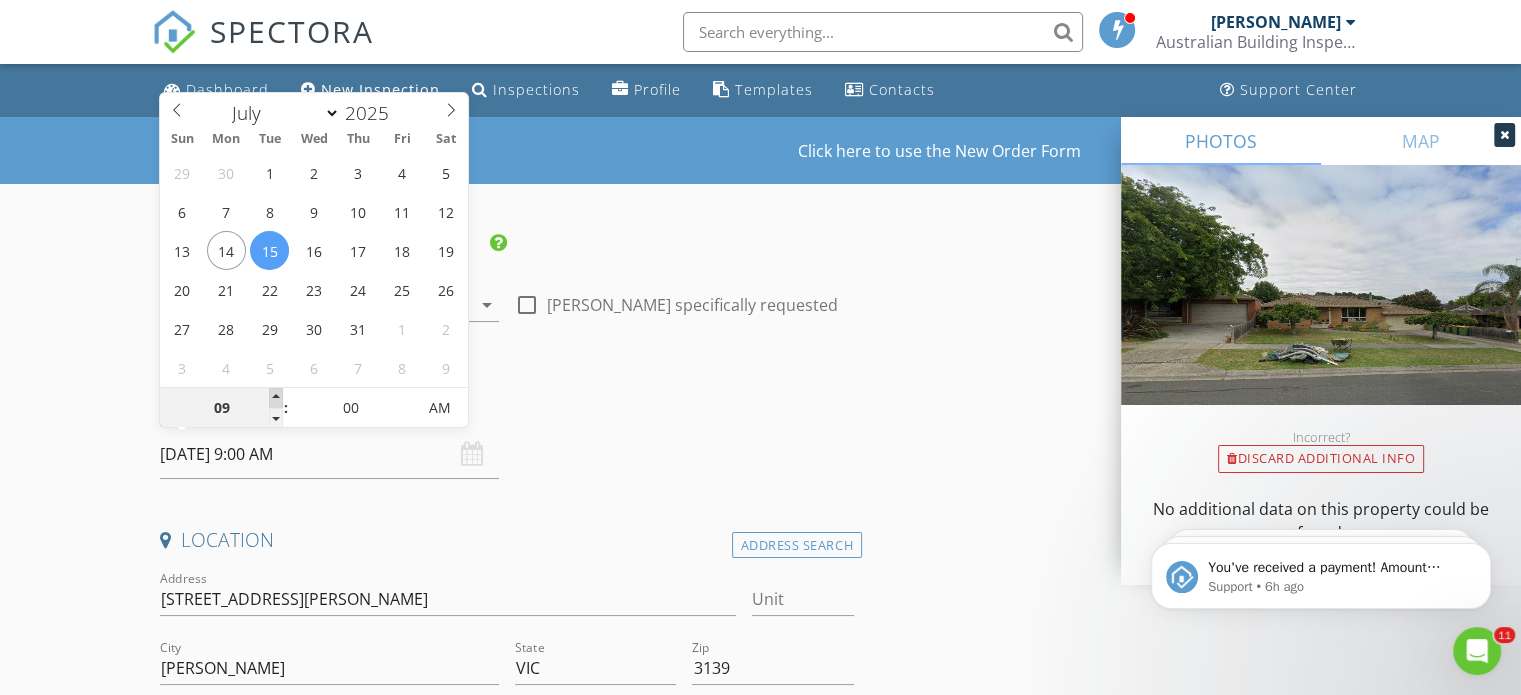 click at bounding box center (276, 398) 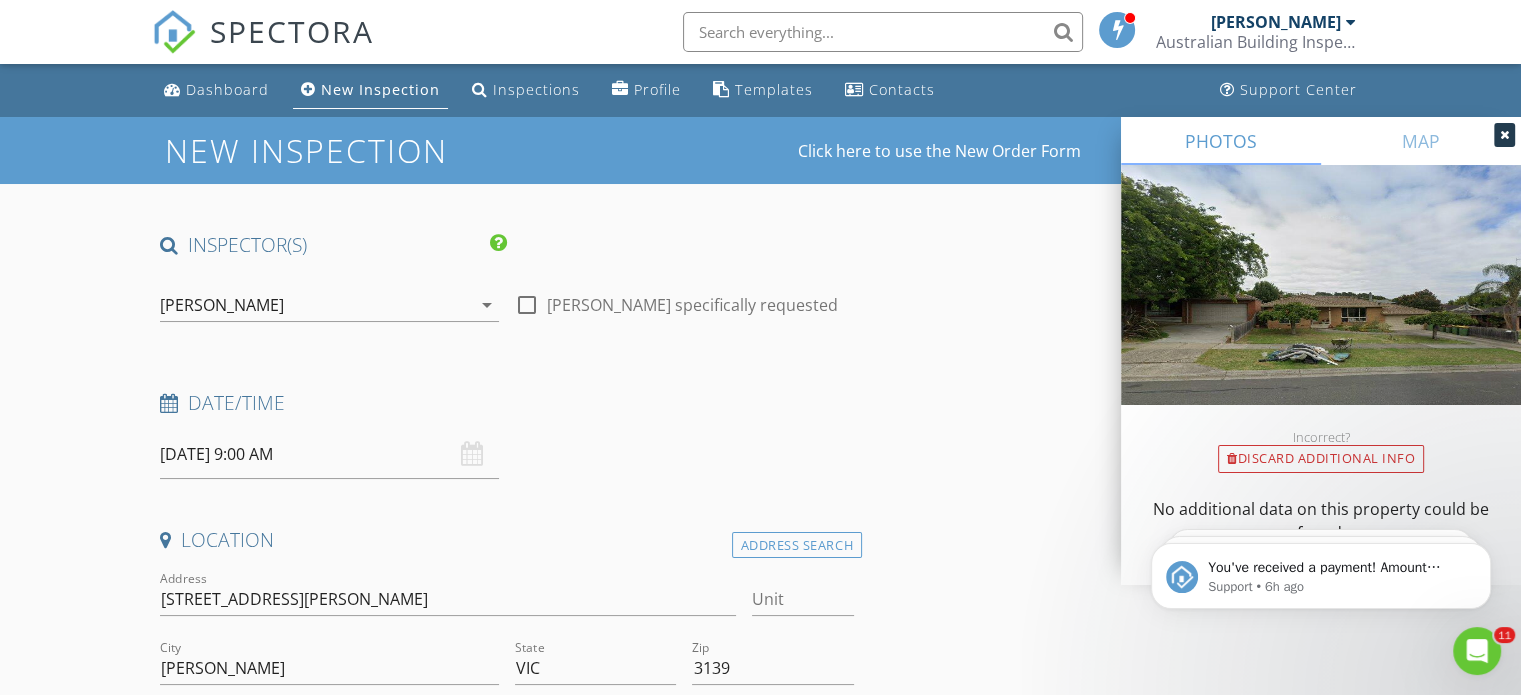 click on "INSPECTOR(S)
check_box   Geoffrey Sharp   PRIMARY   Geoffrey Sharp arrow_drop_down   check_box_outline_blank Geoffrey Sharp specifically requested
Date/Time
15/07/2025 9:00 AM
Location
Address Search       Address 47 Symes Rd   Unit   City Woori Yallock   State VIC   Zip 3139   Australia Yarra Ranges     Square Meters (m²)   Year Built   Foundation arrow_drop_down     Geoffrey Sharp     10.6 km     (11 minutes)
client
check_box Enable Client CC email for this inspection   Client Search     check_box_outline_blank Client is a Company/Organization     First Name Hayley   Last Name Piggott   Email hayleypiggott17@gmail.com   CC Email   Phone 0429266318   Address 33 Lusatia Park Rd   City Woori Yallock   State   Zip       Notes   Private Notes
ADD ADDITIONAL client
SERVICES" at bounding box center (760, 1896) 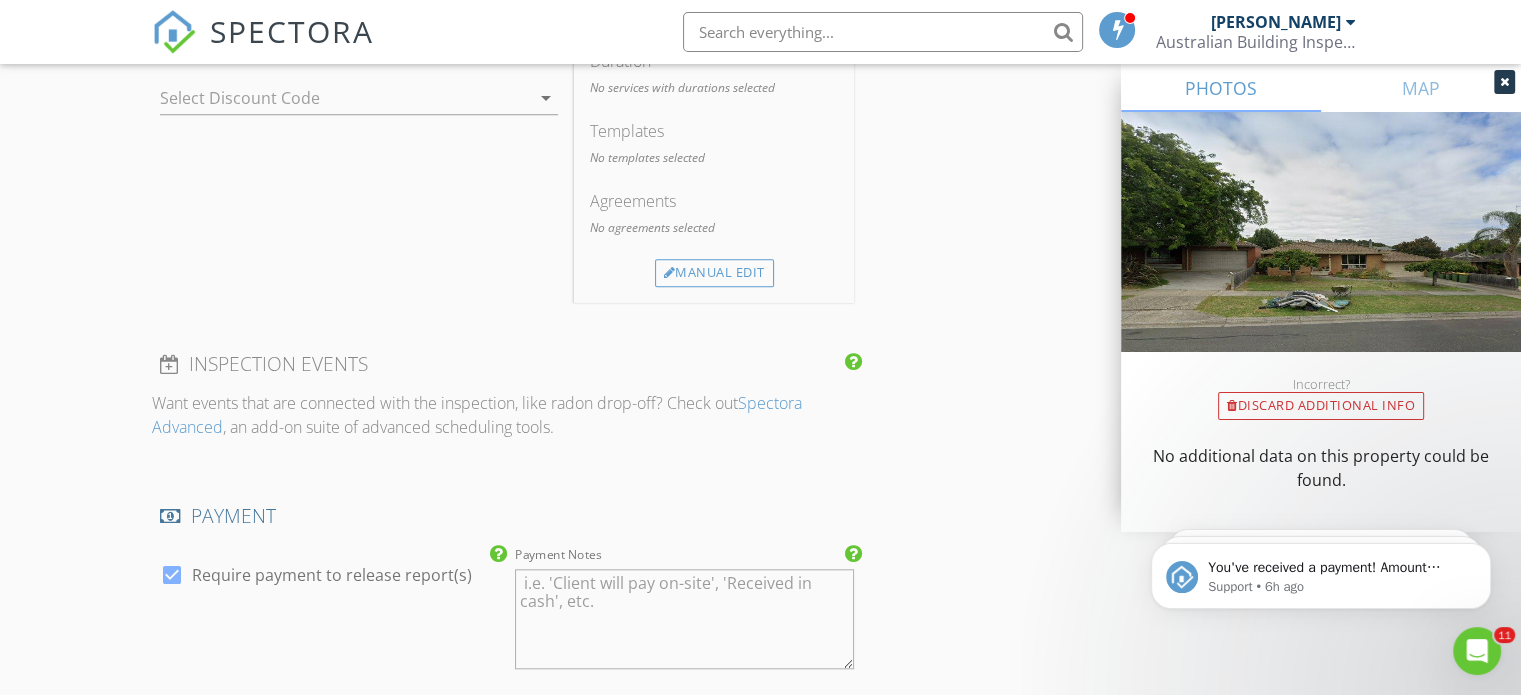 scroll, scrollTop: 1500, scrollLeft: 0, axis: vertical 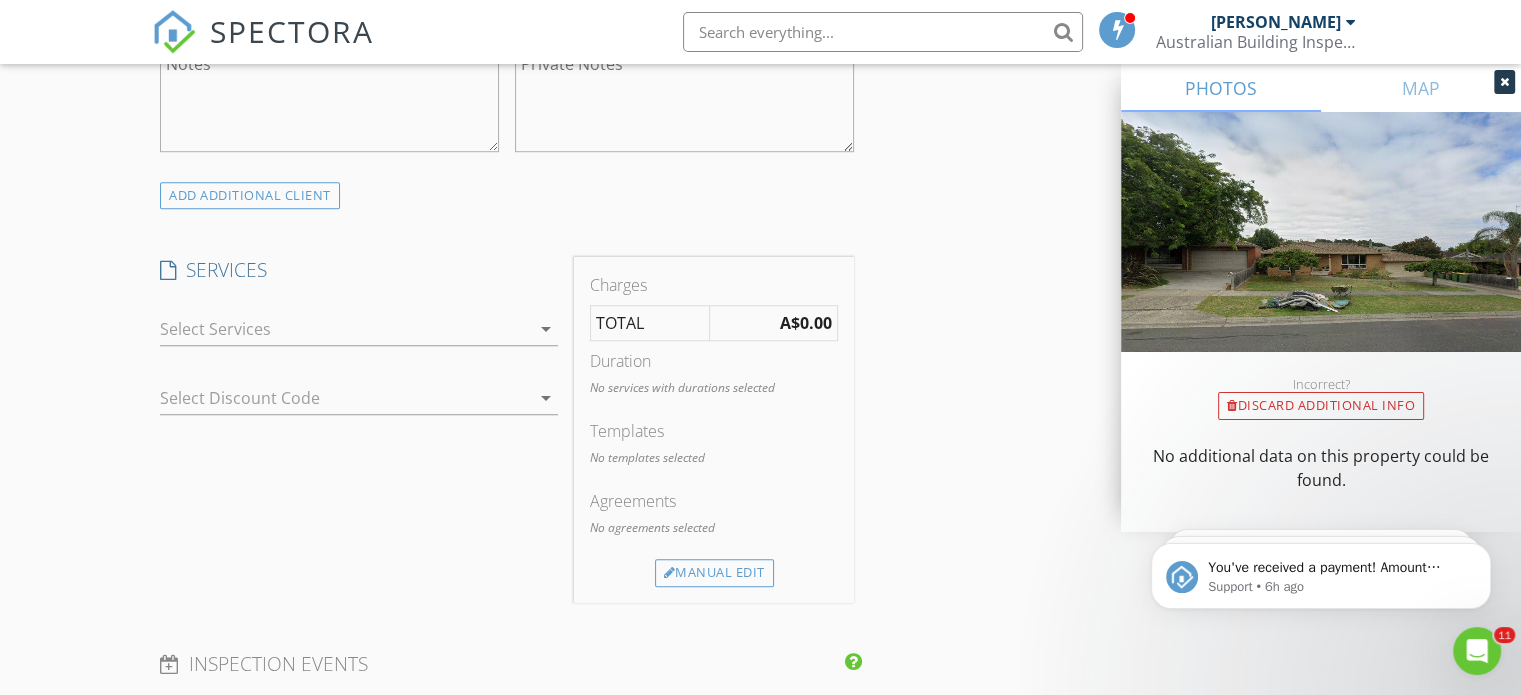 click on "arrow_drop_down" at bounding box center [546, 329] 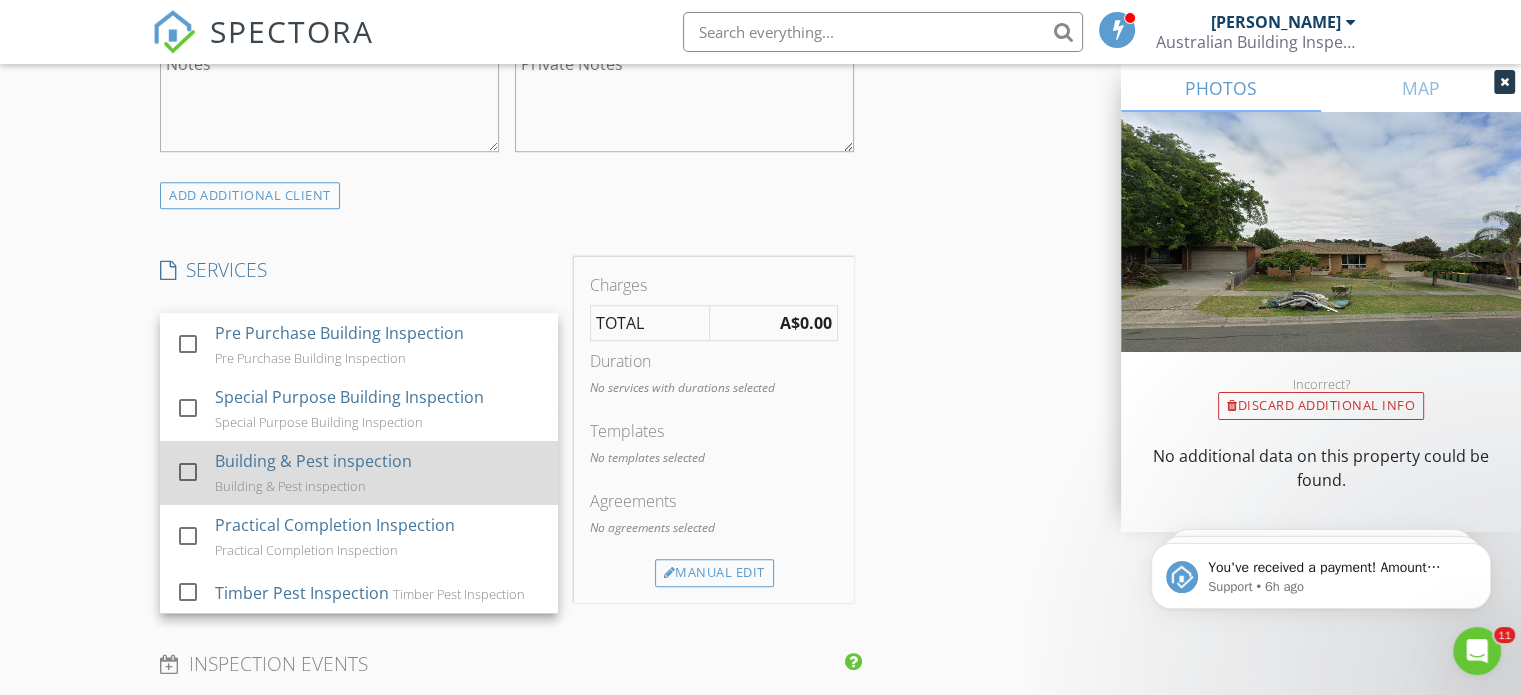click on "Building & Pest inspection" at bounding box center [313, 461] 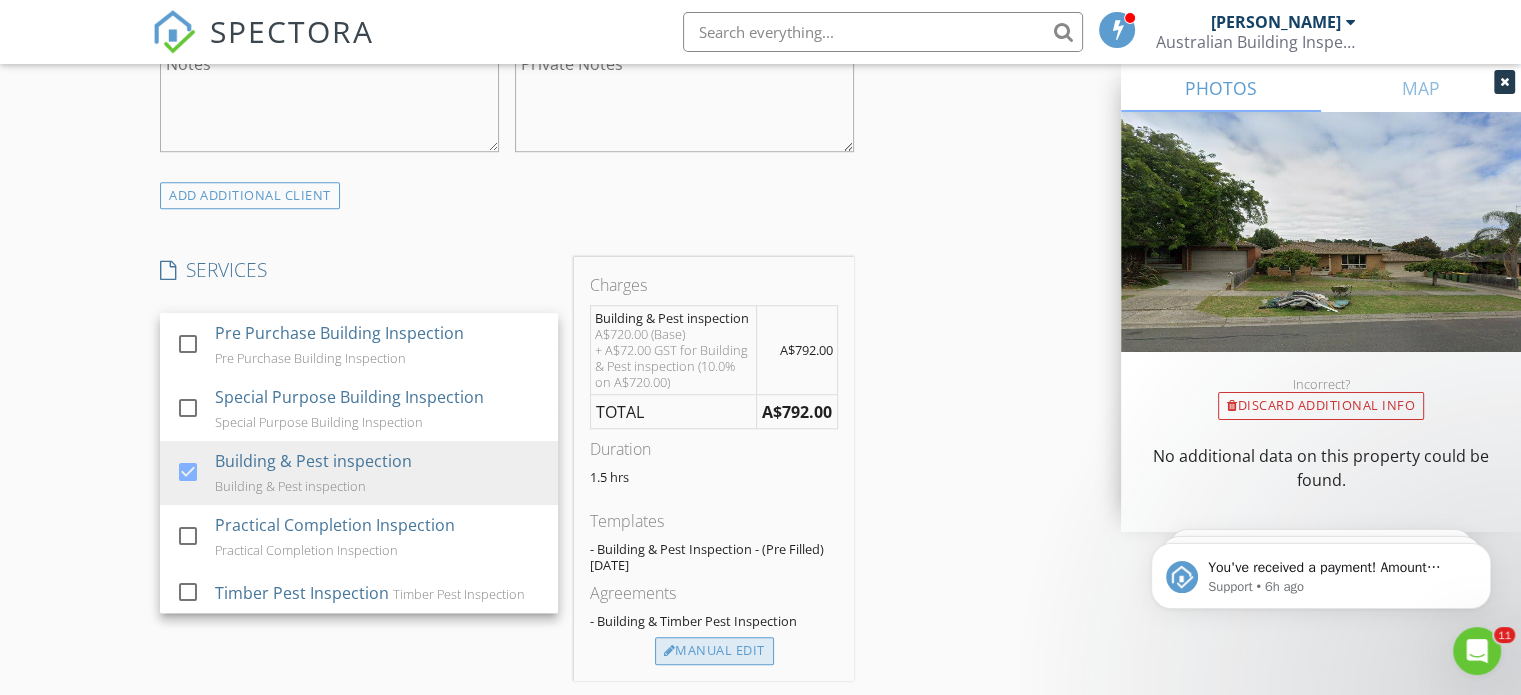 click on "Manual Edit" at bounding box center (714, 651) 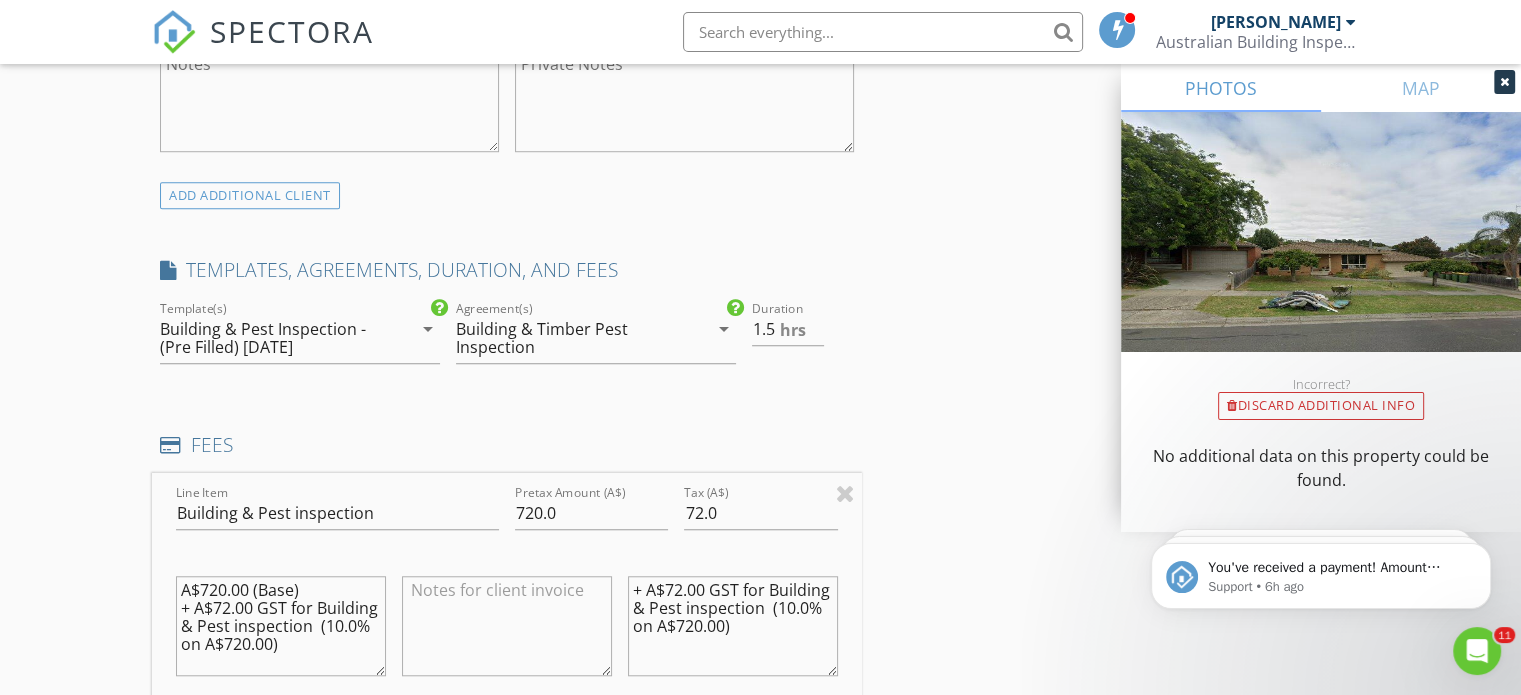 drag, startPoint x: 275, startPoint y: 656, endPoint x: 94, endPoint y: 543, distance: 213.3776 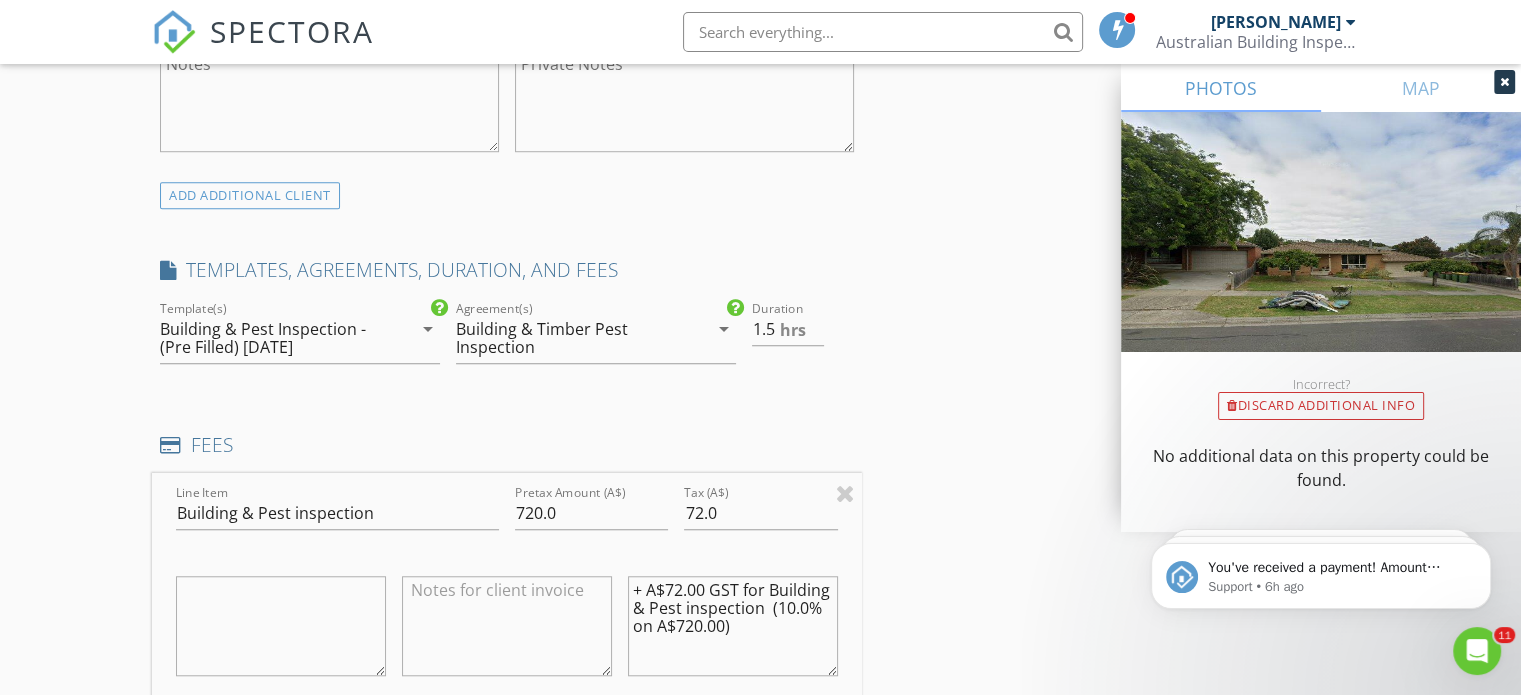 type 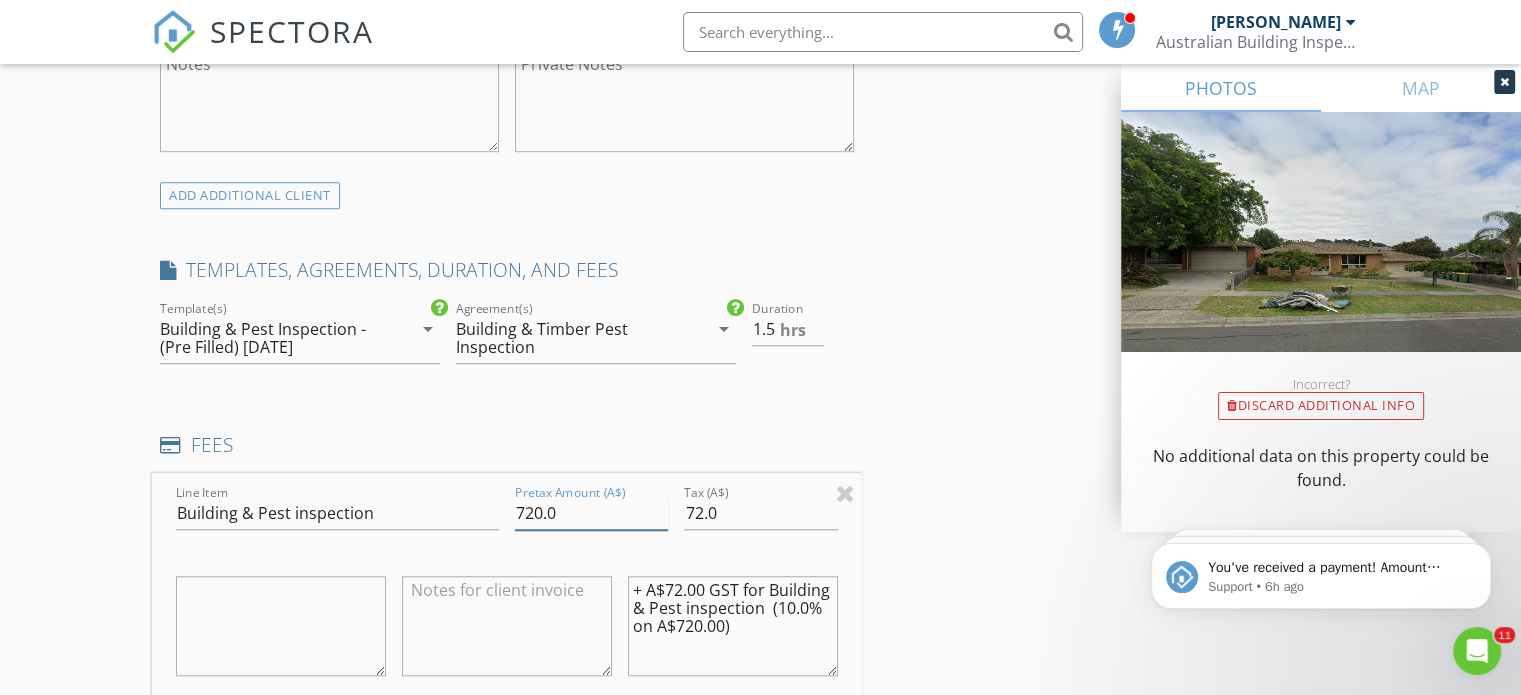 drag, startPoint x: 533, startPoint y: 511, endPoint x: 501, endPoint y: 507, distance: 32.24903 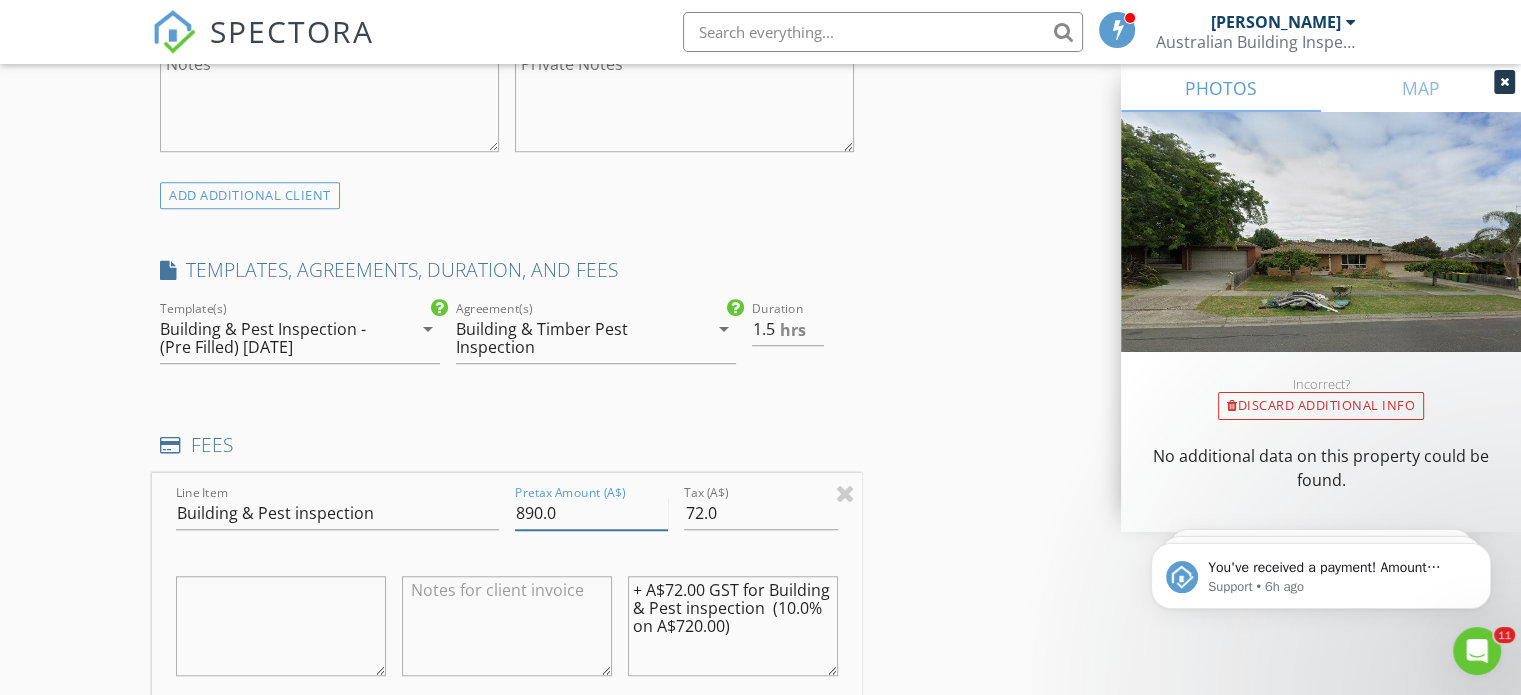type on "890.0" 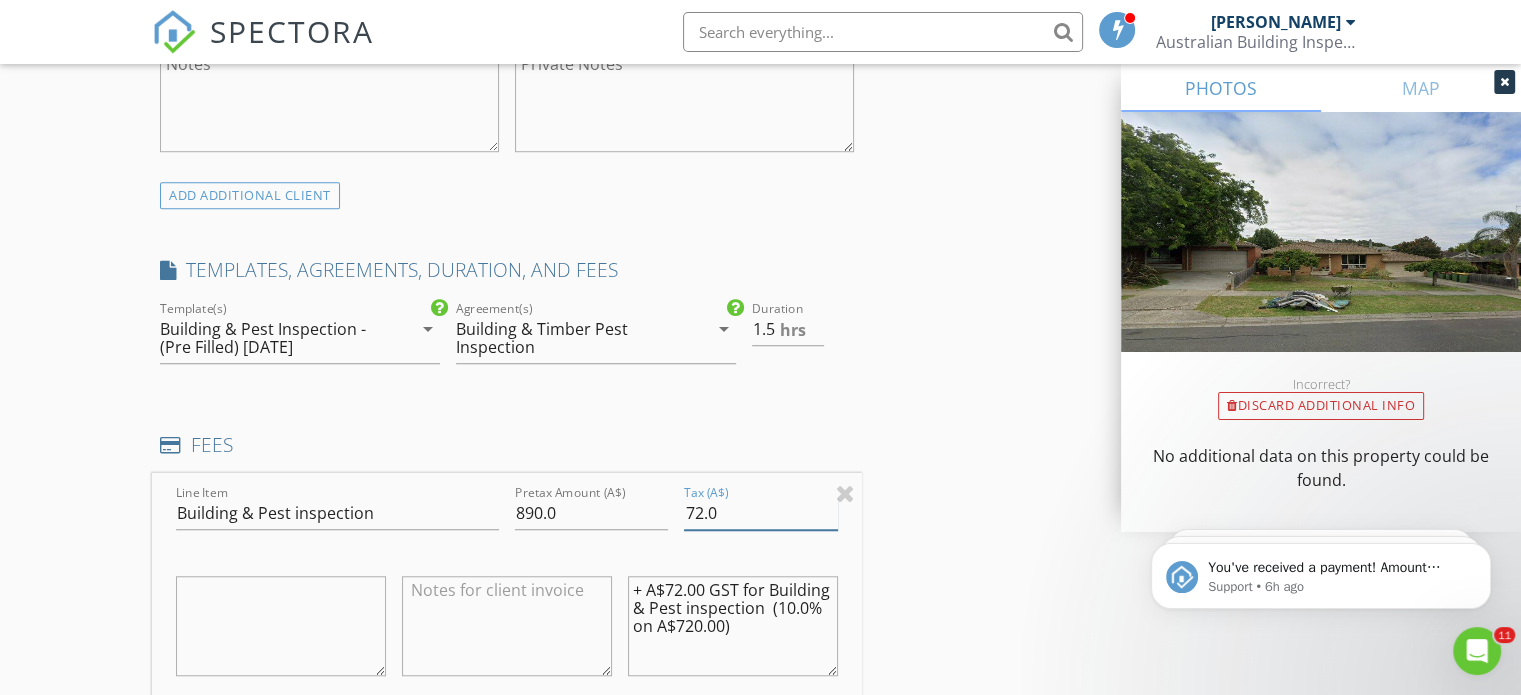drag, startPoint x: 700, startPoint y: 512, endPoint x: 675, endPoint y: 512, distance: 25 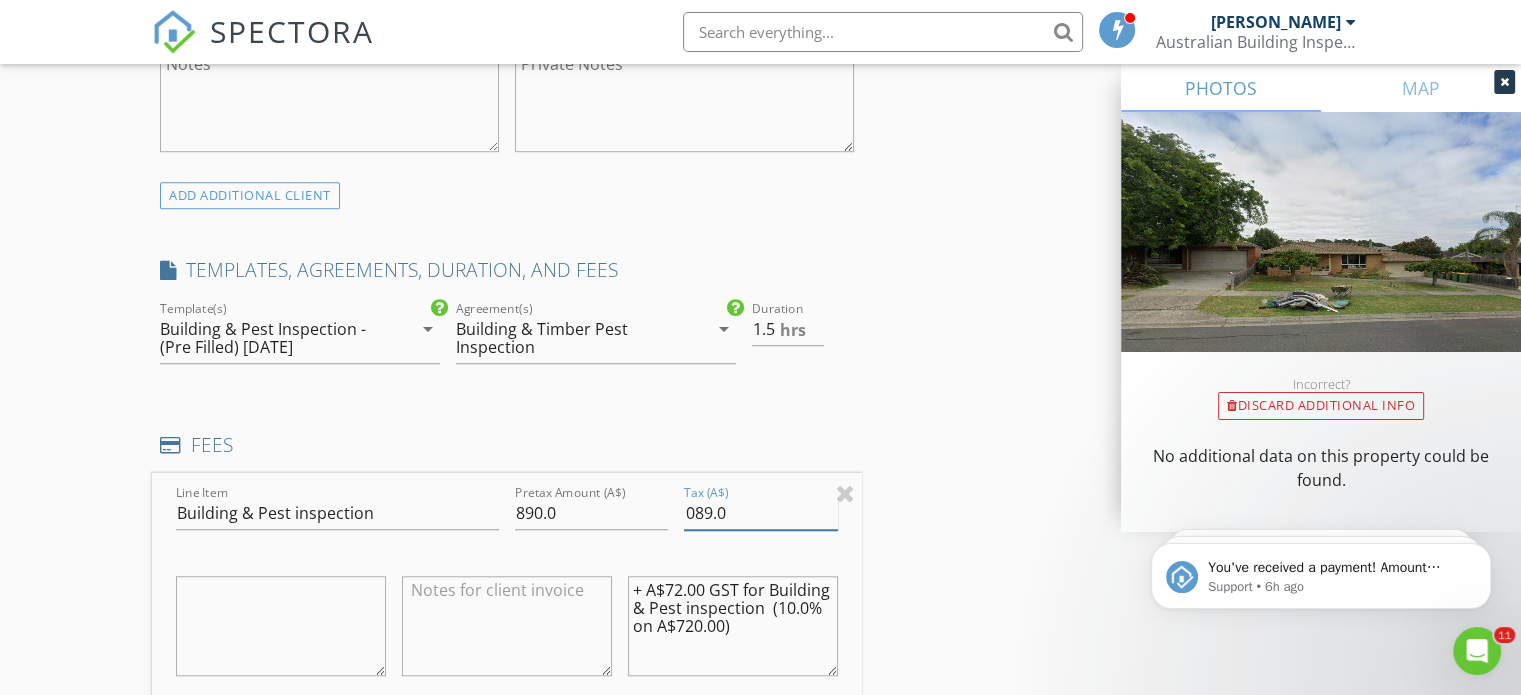click on "089.0" at bounding box center [760, 513] 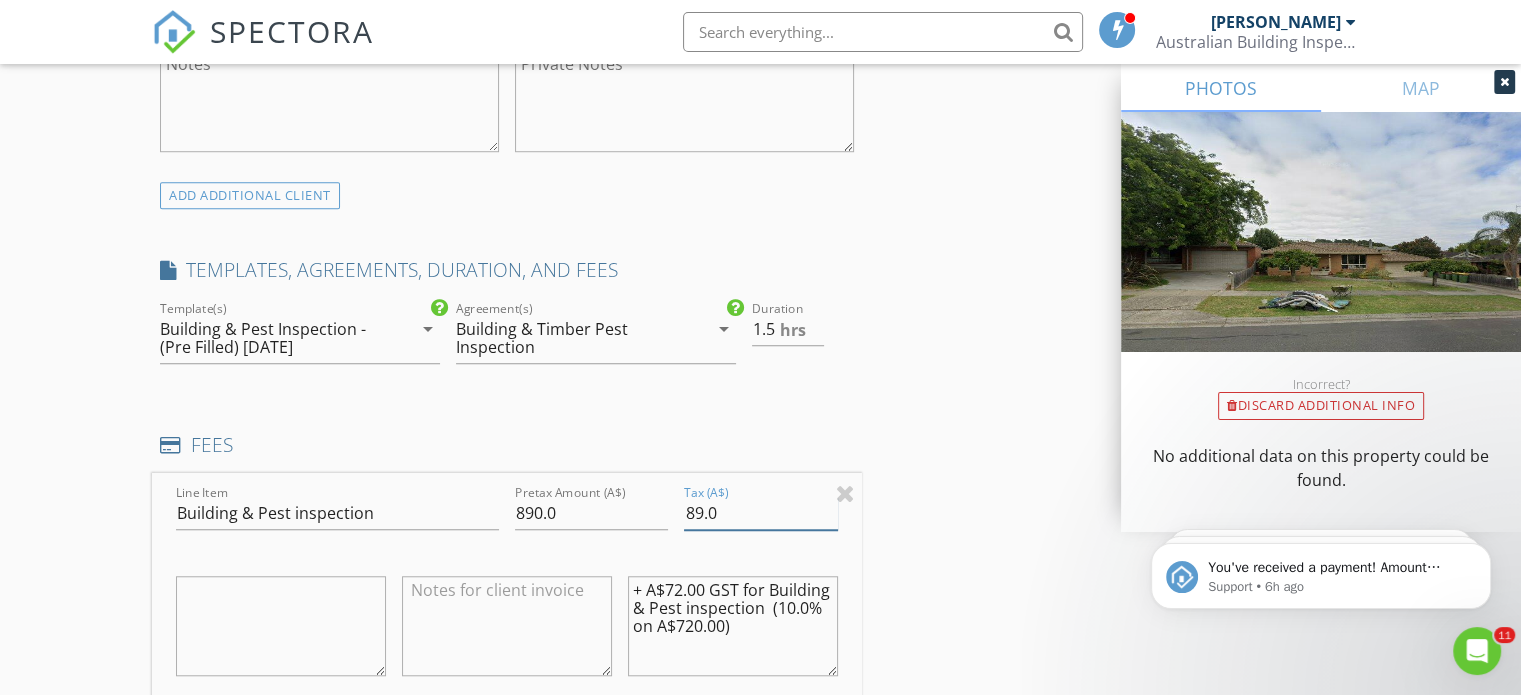 type on "89.0" 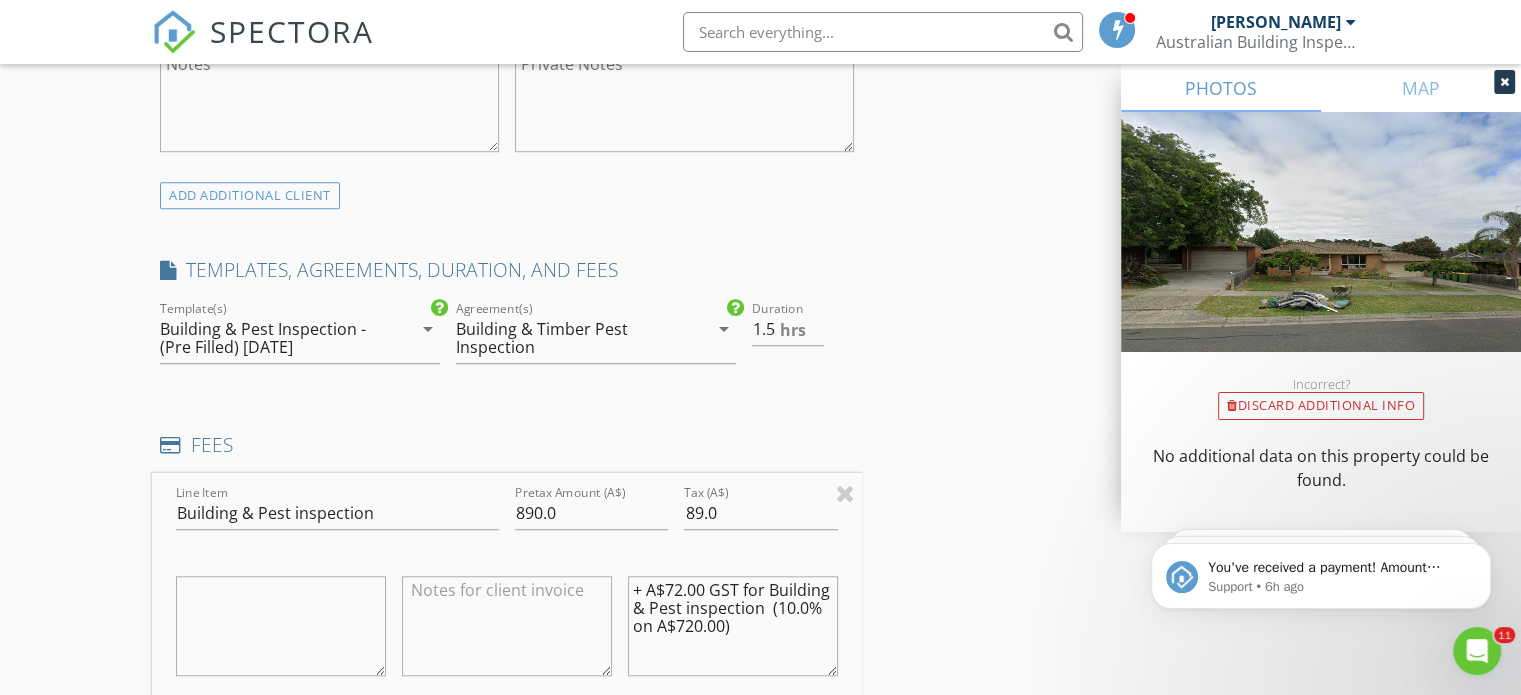 drag, startPoint x: 768, startPoint y: 618, endPoint x: 506, endPoint y: 556, distance: 269.23596 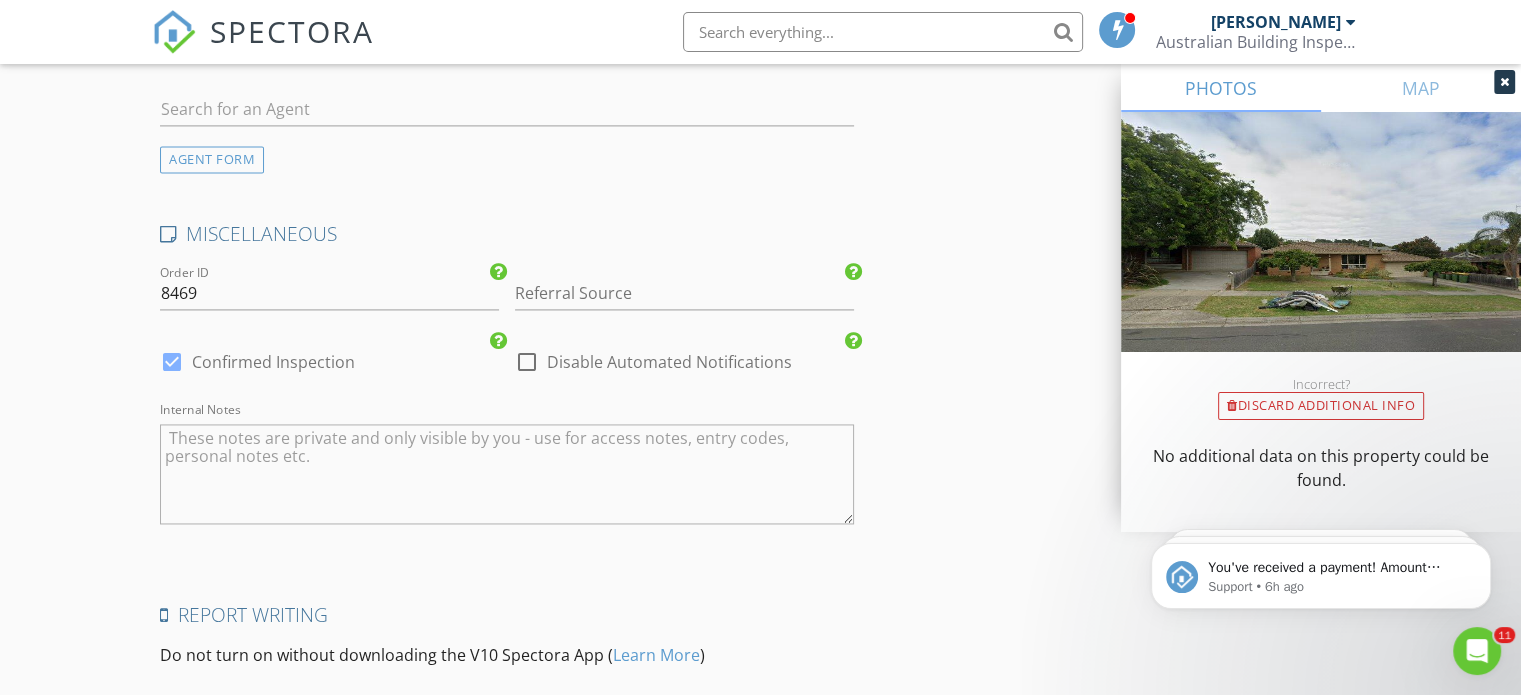 scroll, scrollTop: 3145, scrollLeft: 0, axis: vertical 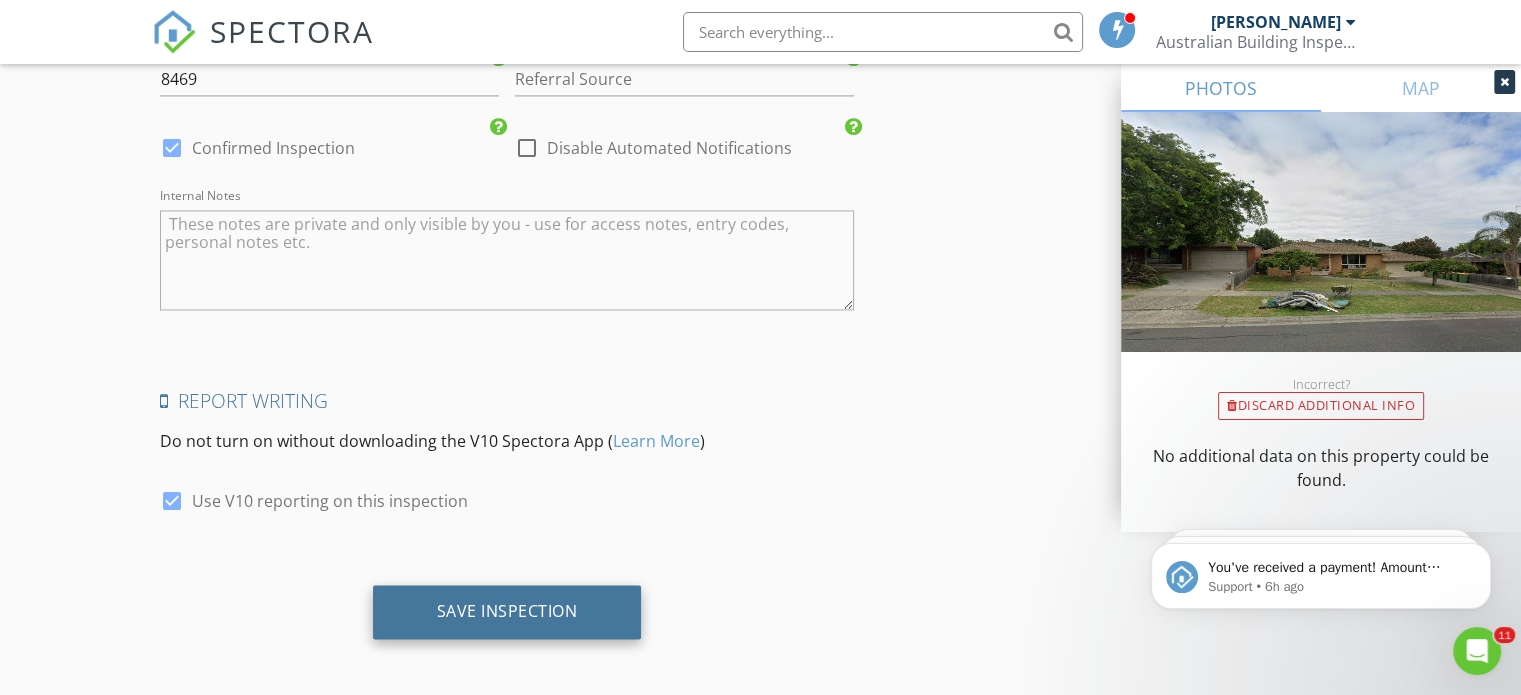 type 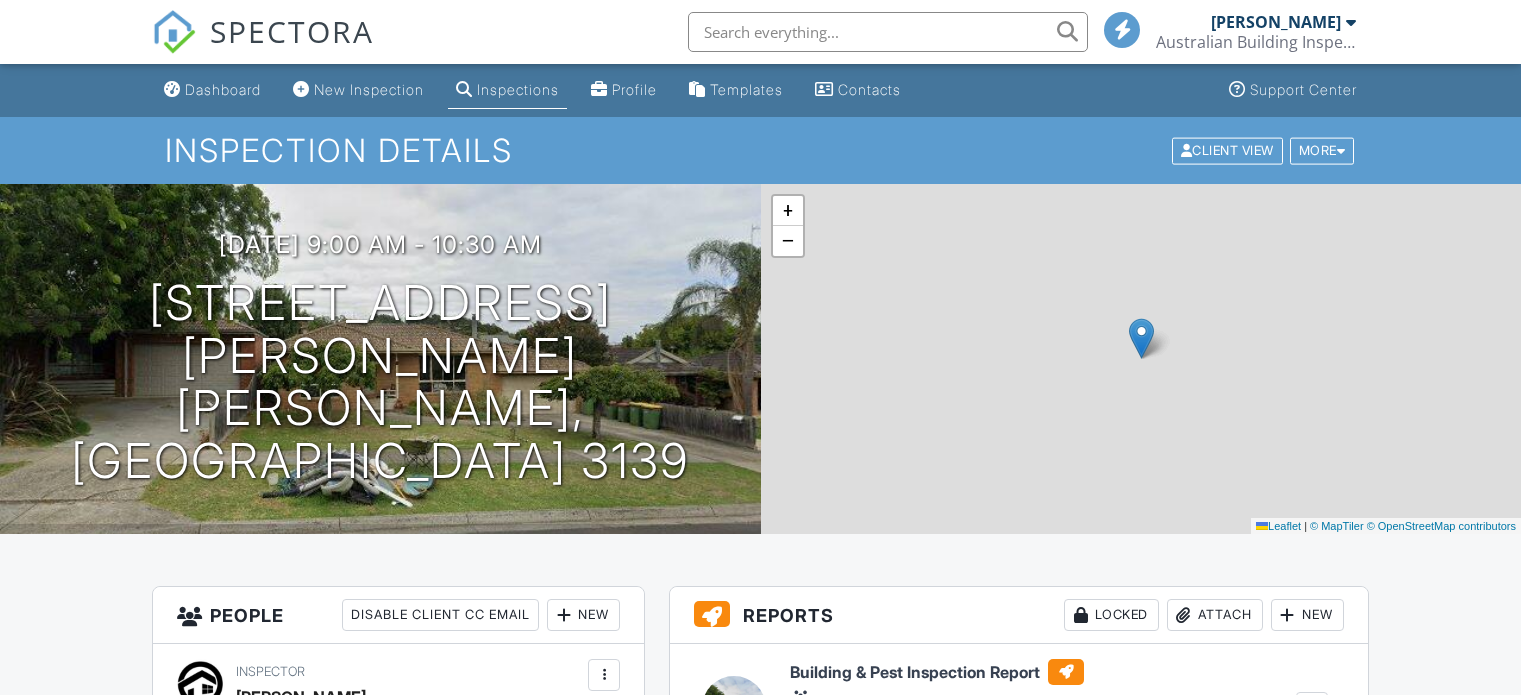 scroll, scrollTop: 0, scrollLeft: 0, axis: both 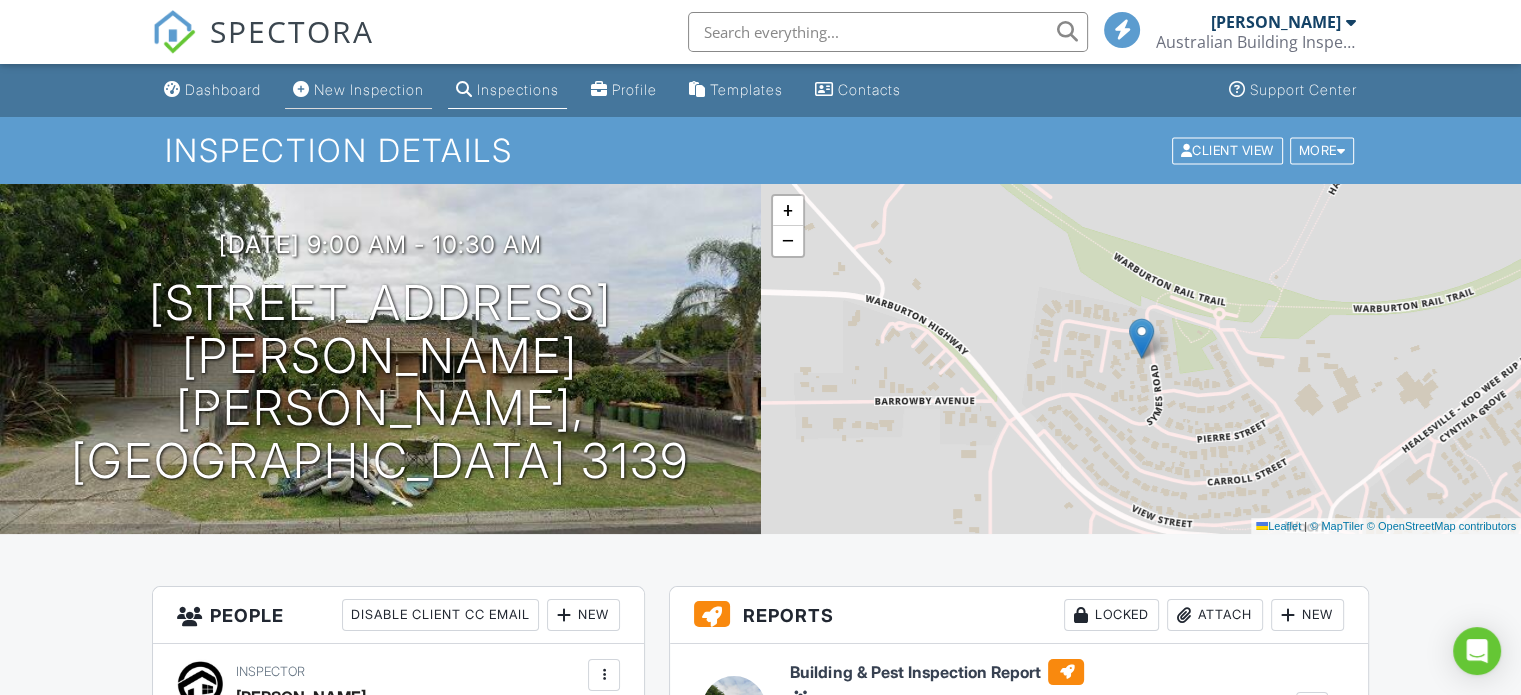 click on "New Inspection" at bounding box center [369, 89] 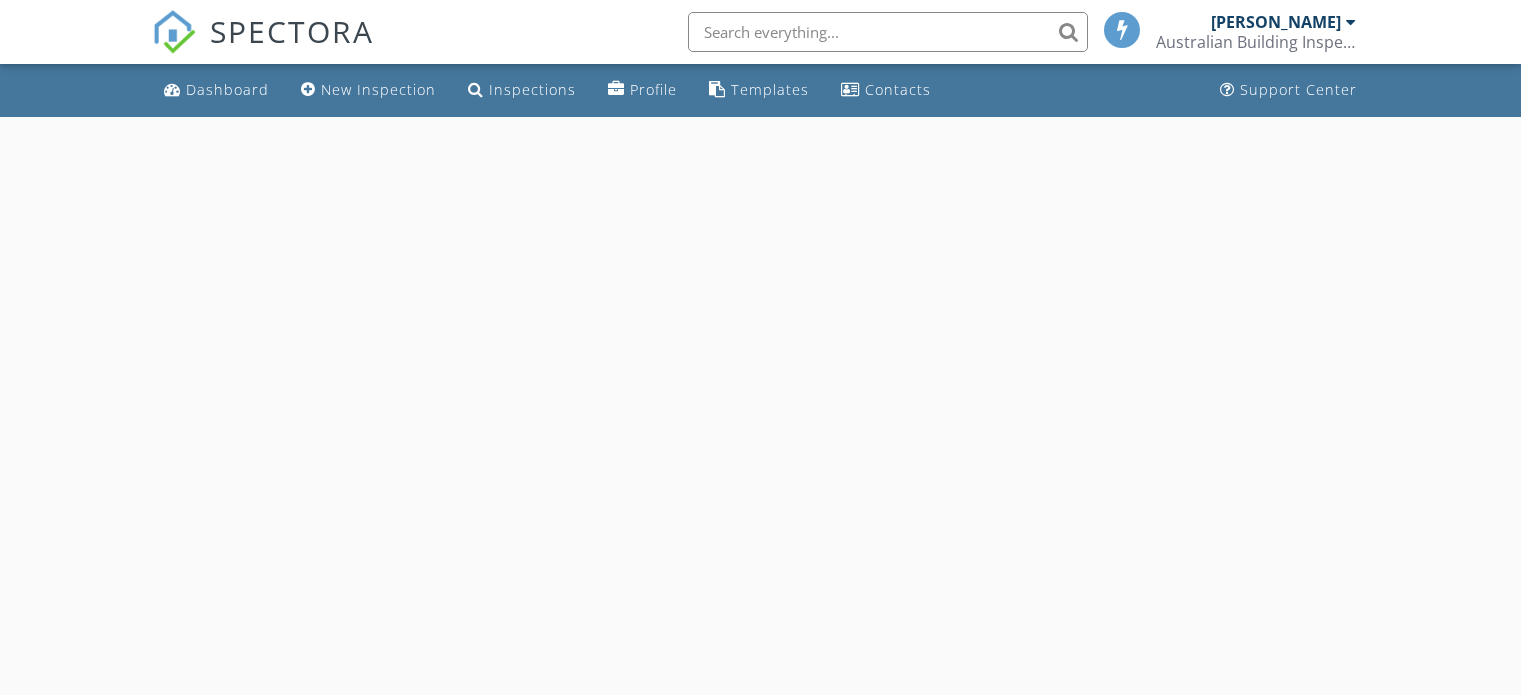 scroll, scrollTop: 0, scrollLeft: 0, axis: both 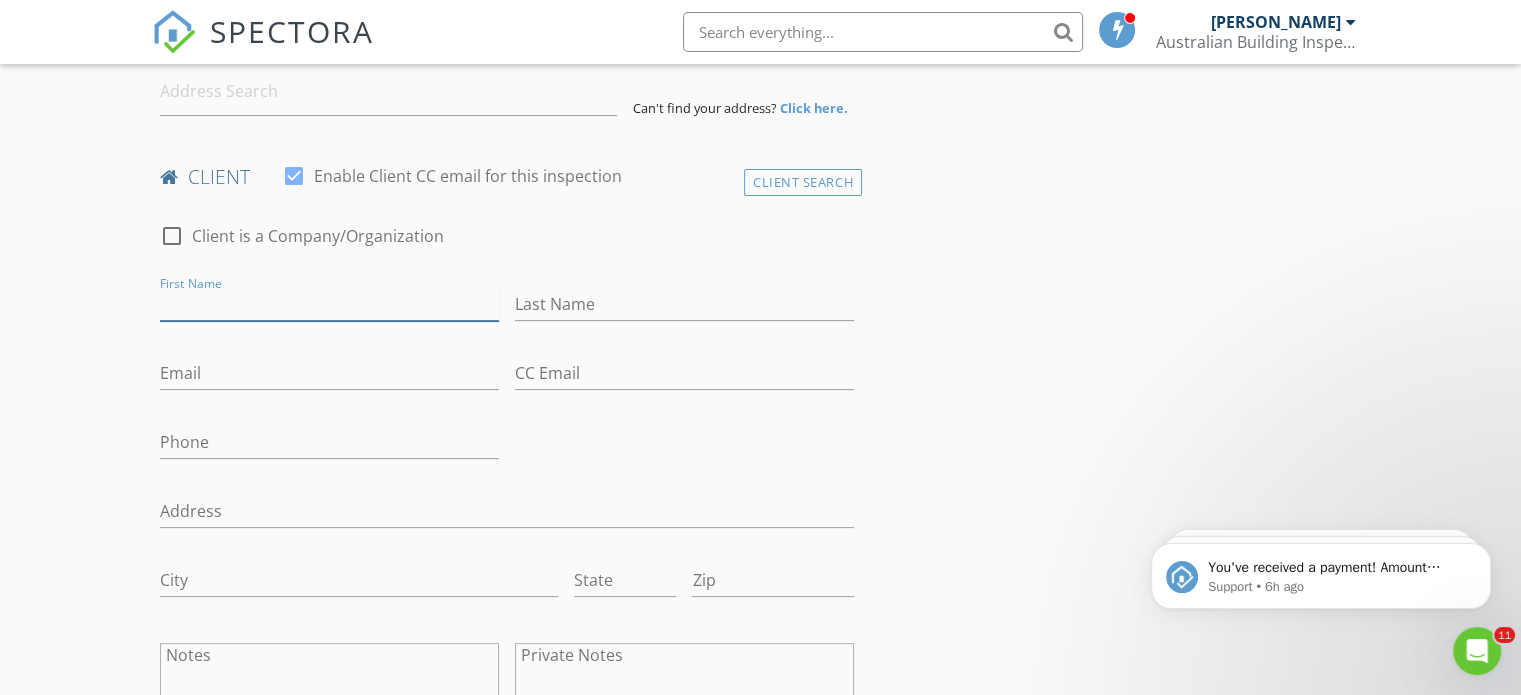 paste on "Raymond Gassmann" 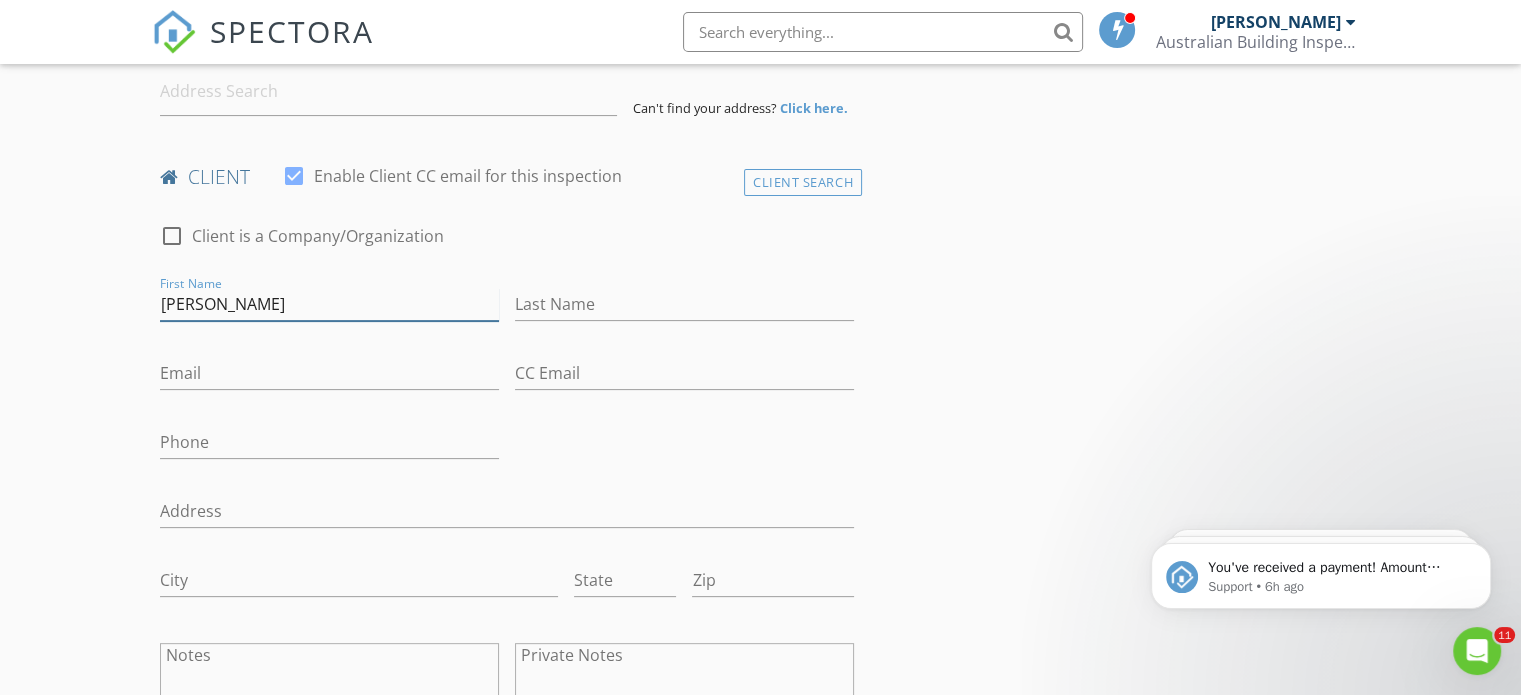 drag, startPoint x: 238, startPoint y: 305, endPoint x: 292, endPoint y: 306, distance: 54.00926 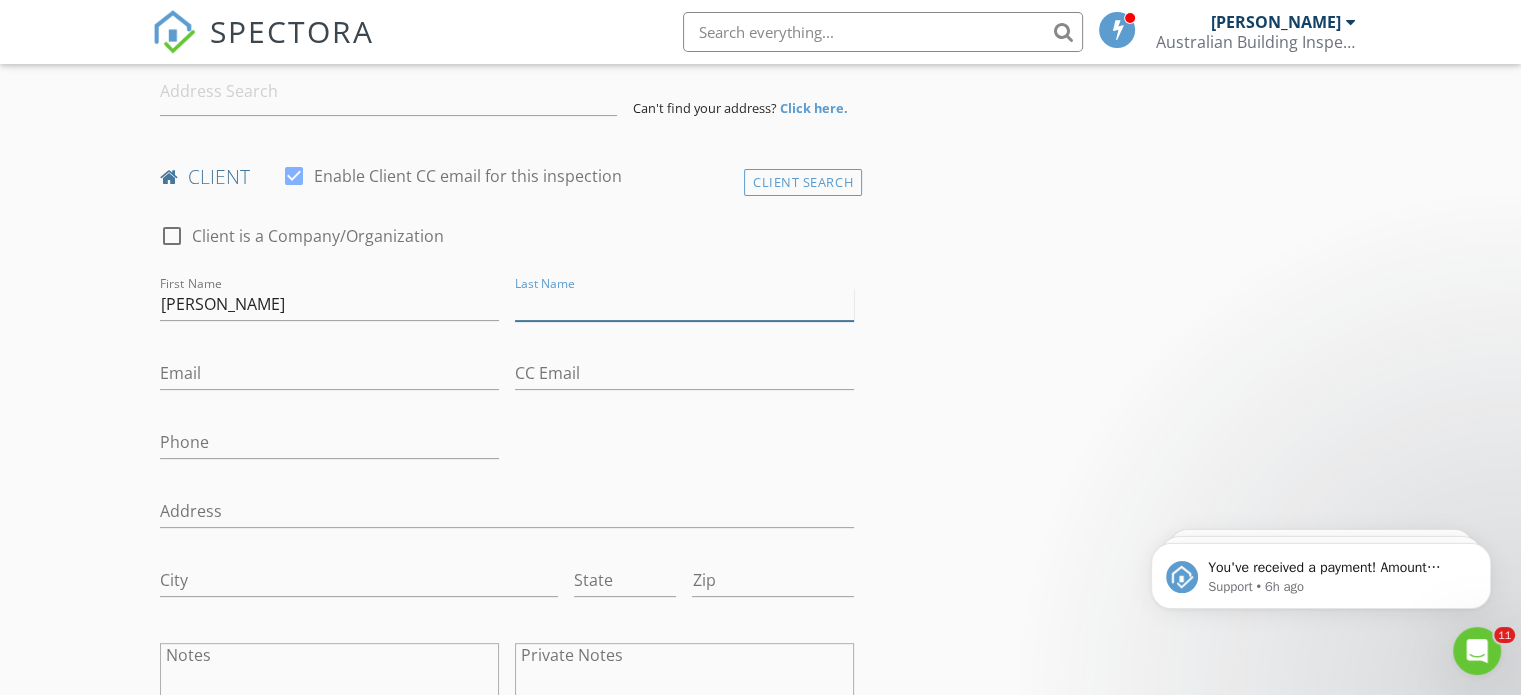 paste on "Gassmann" 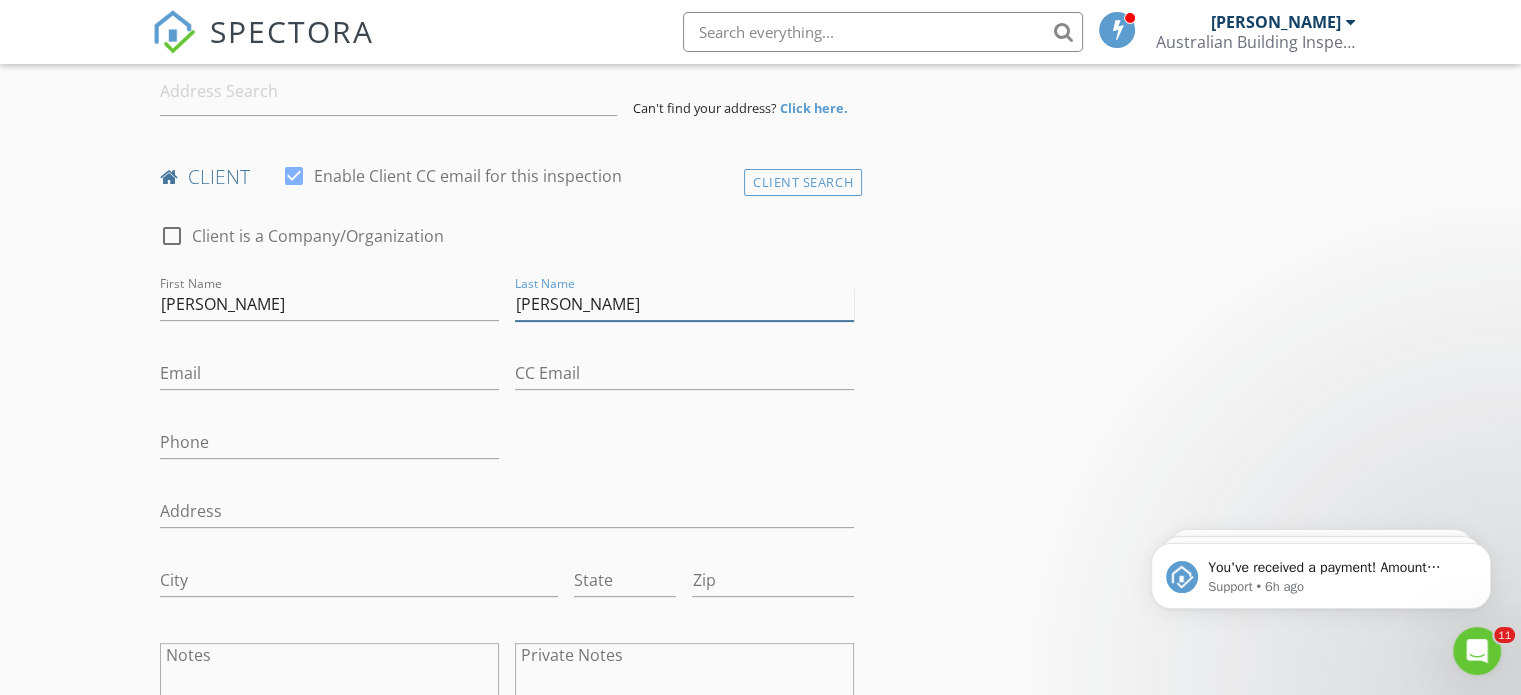 type on "Gassmann" 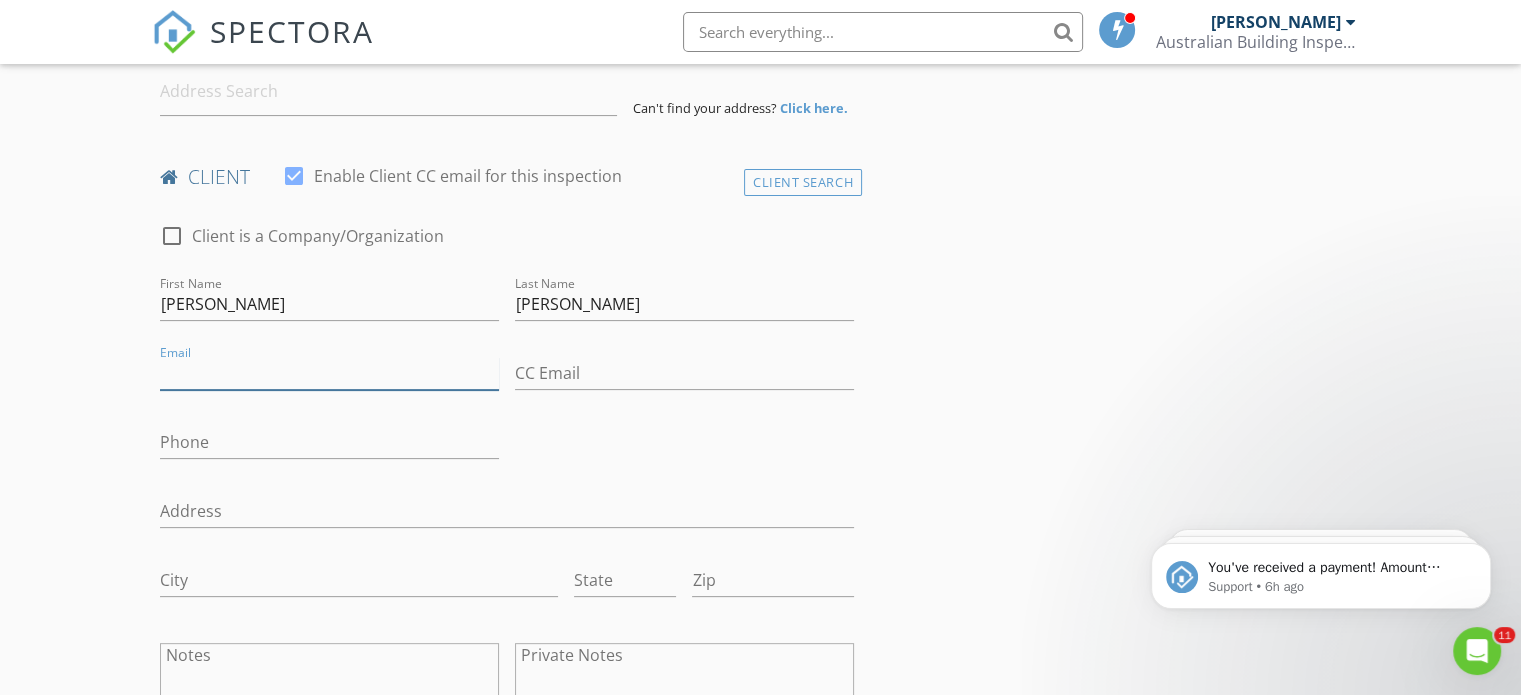 paste on "0412108650" 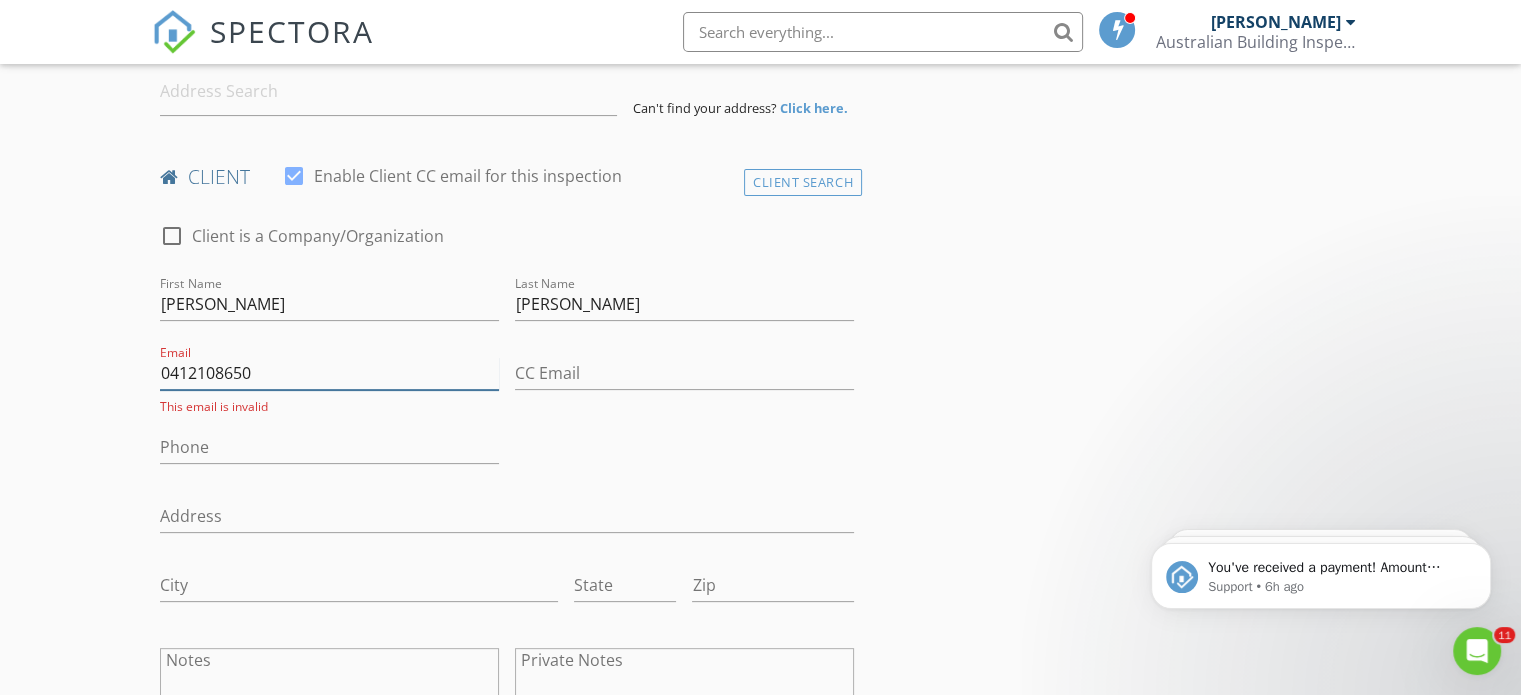 type on "0412108650" 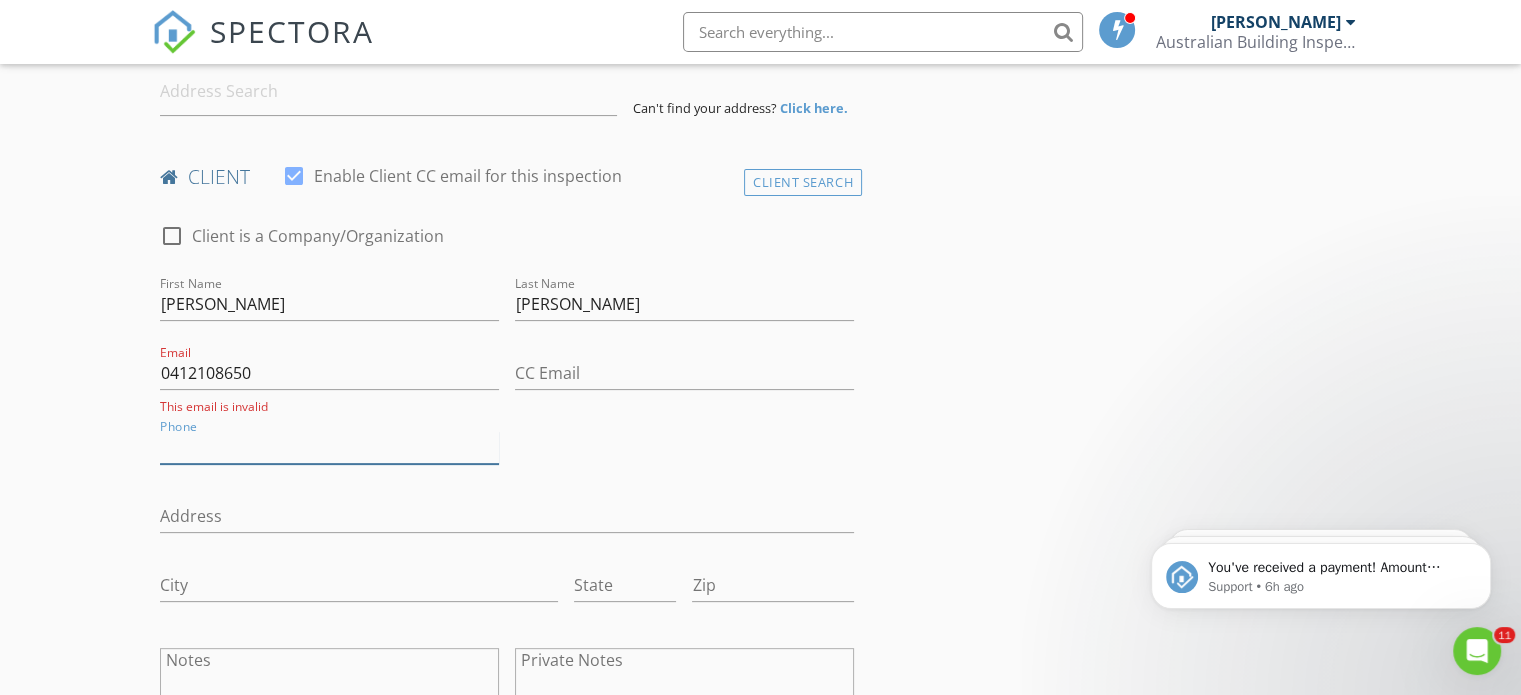 paste on "0412108650" 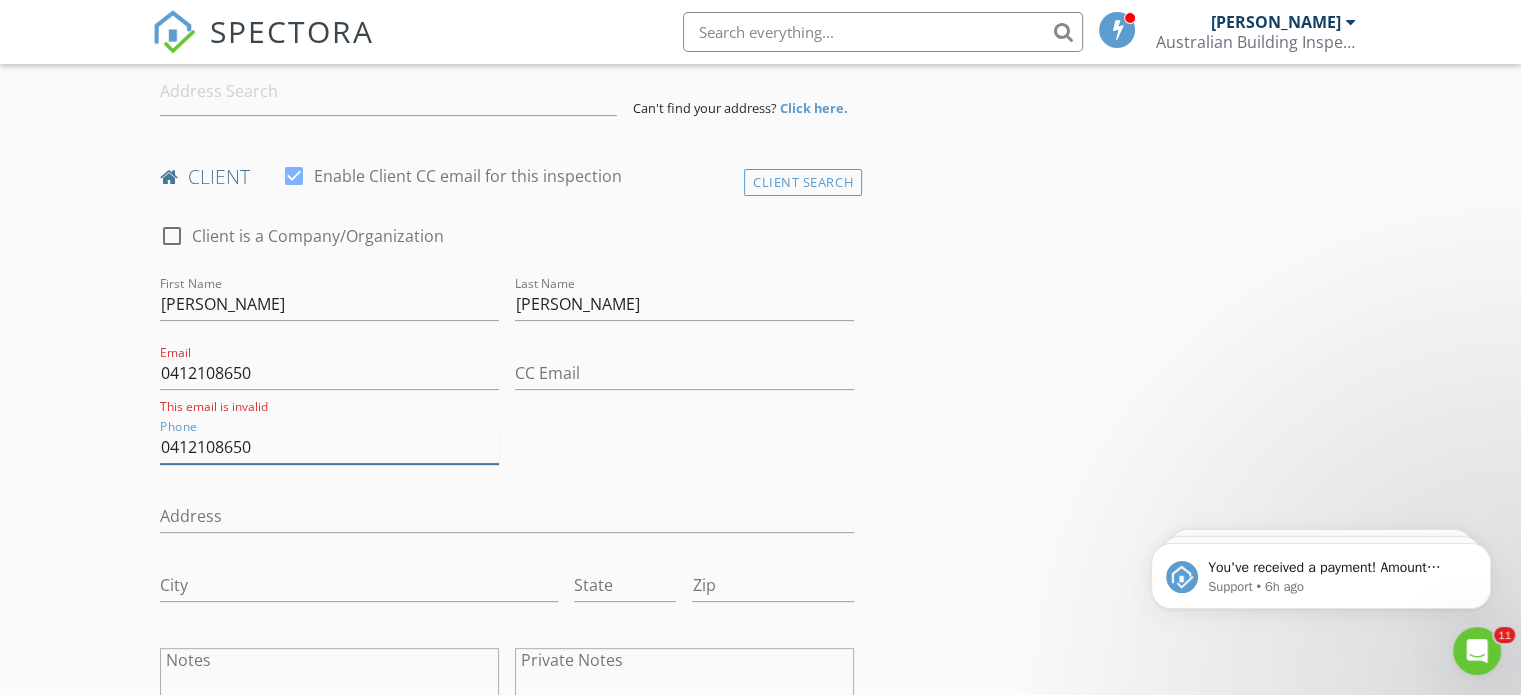 type on "0412108650" 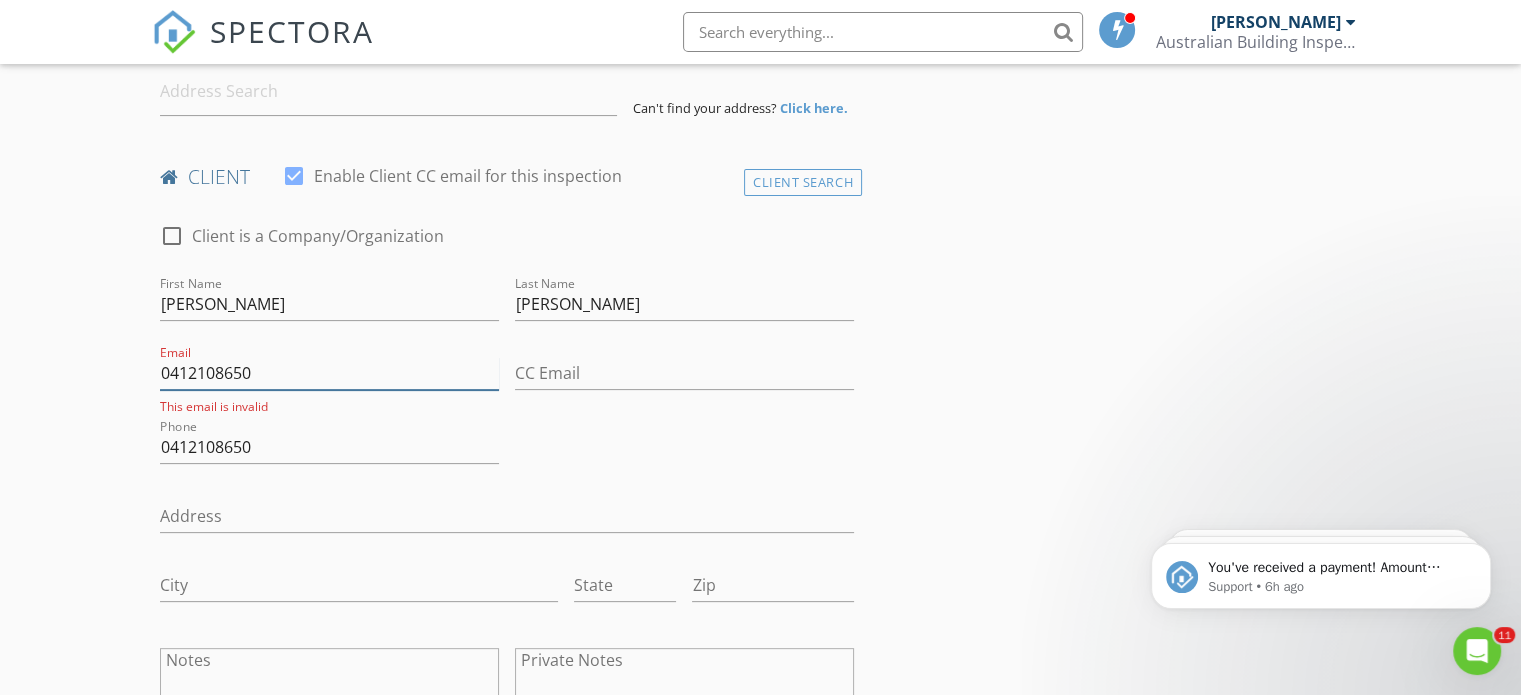 drag, startPoint x: 285, startPoint y: 375, endPoint x: 142, endPoint y: 379, distance: 143.05594 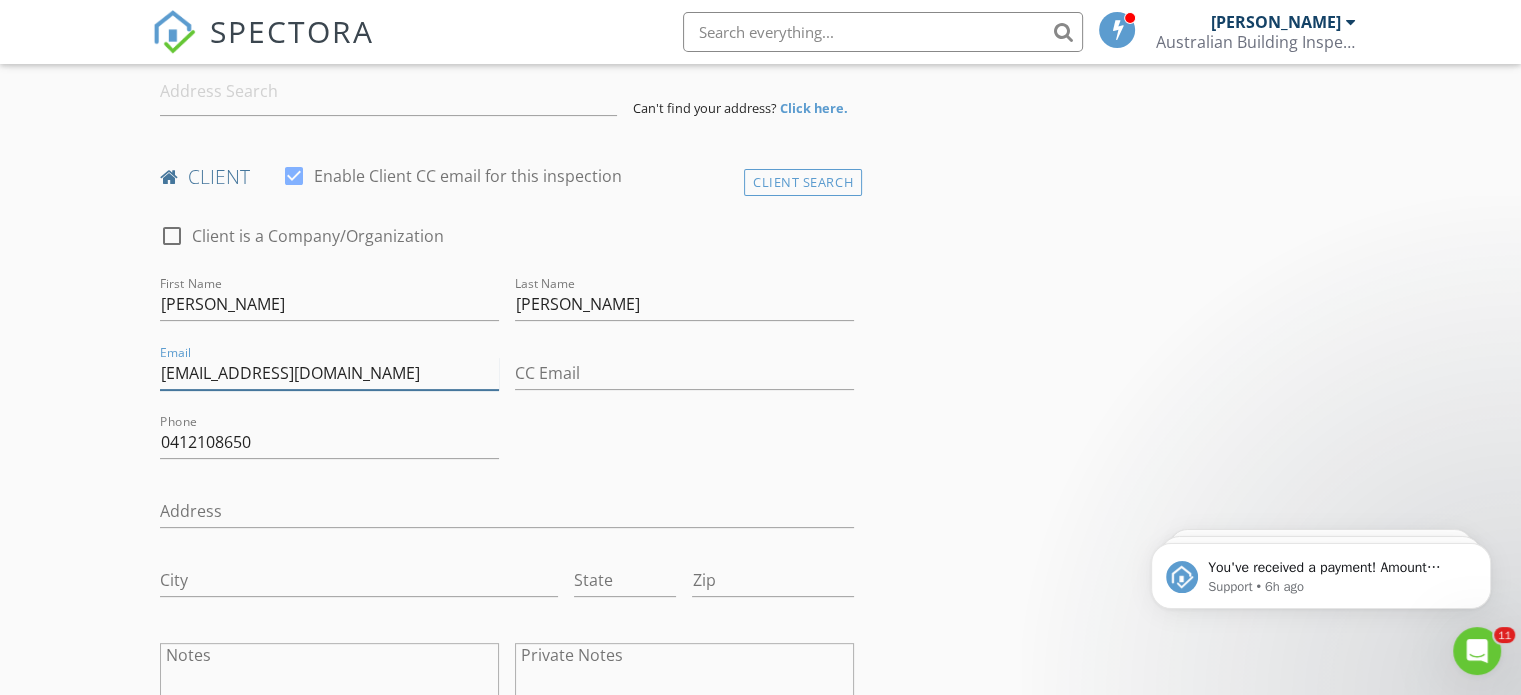 type on "[EMAIL_ADDRESS][DOMAIN_NAME]" 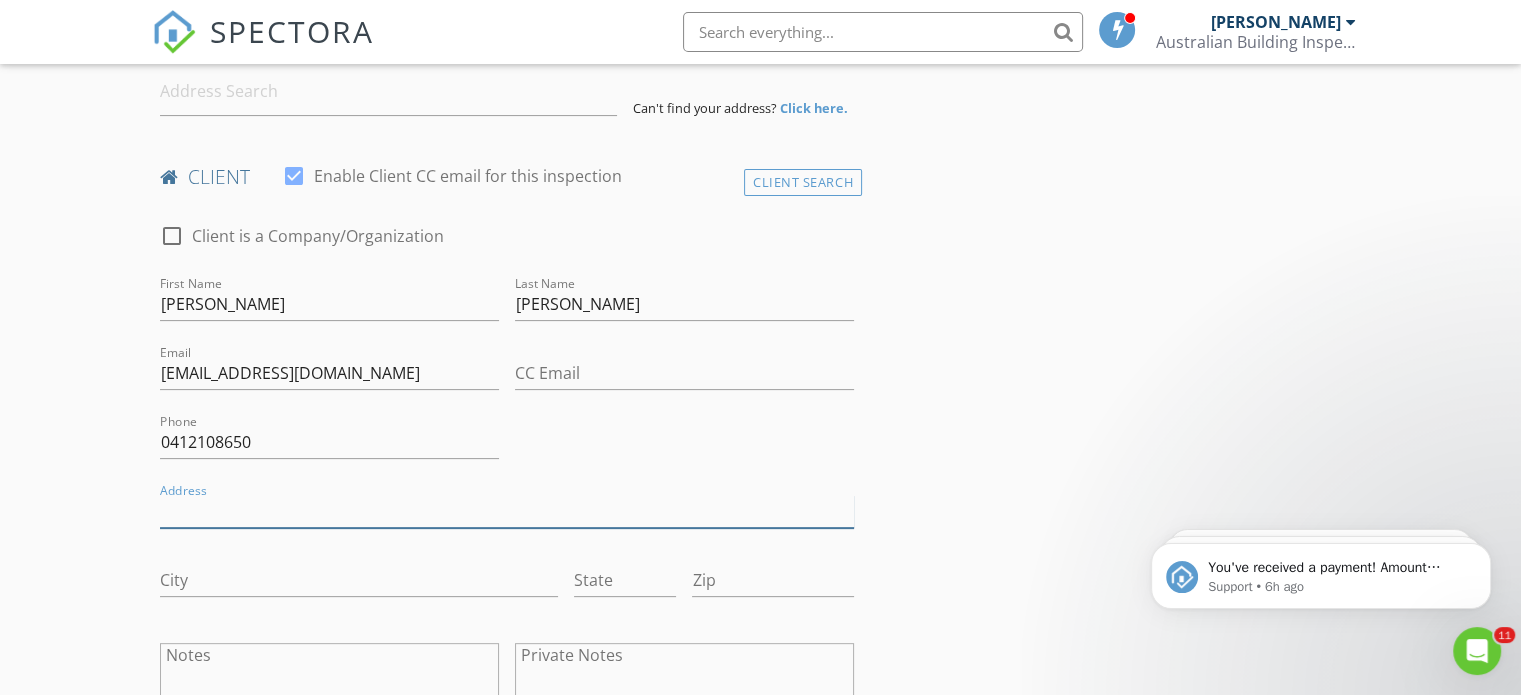 paste on "1A Elamo Road, Healesville" 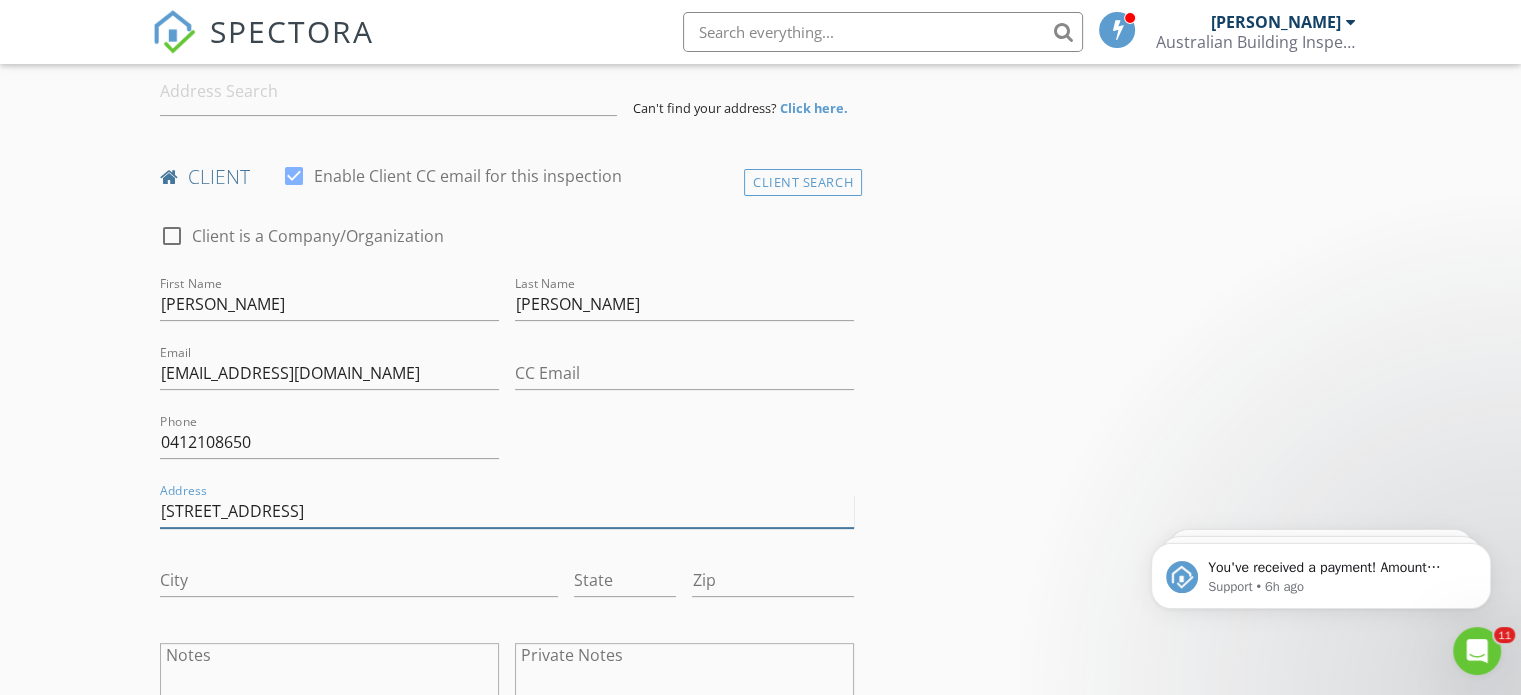 drag, startPoint x: 285, startPoint y: 507, endPoint x: 360, endPoint y: 514, distance: 75.32596 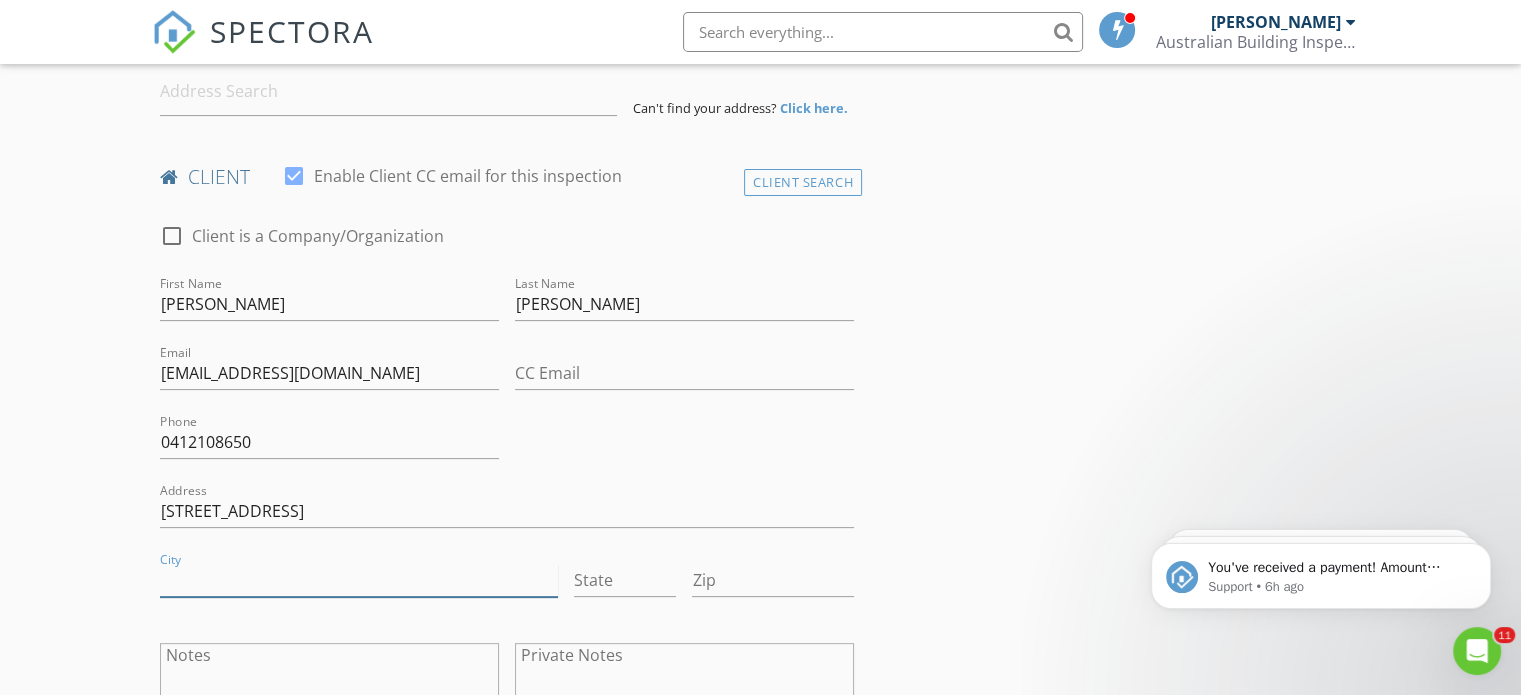 paste on "[GEOGRAPHIC_DATA]" 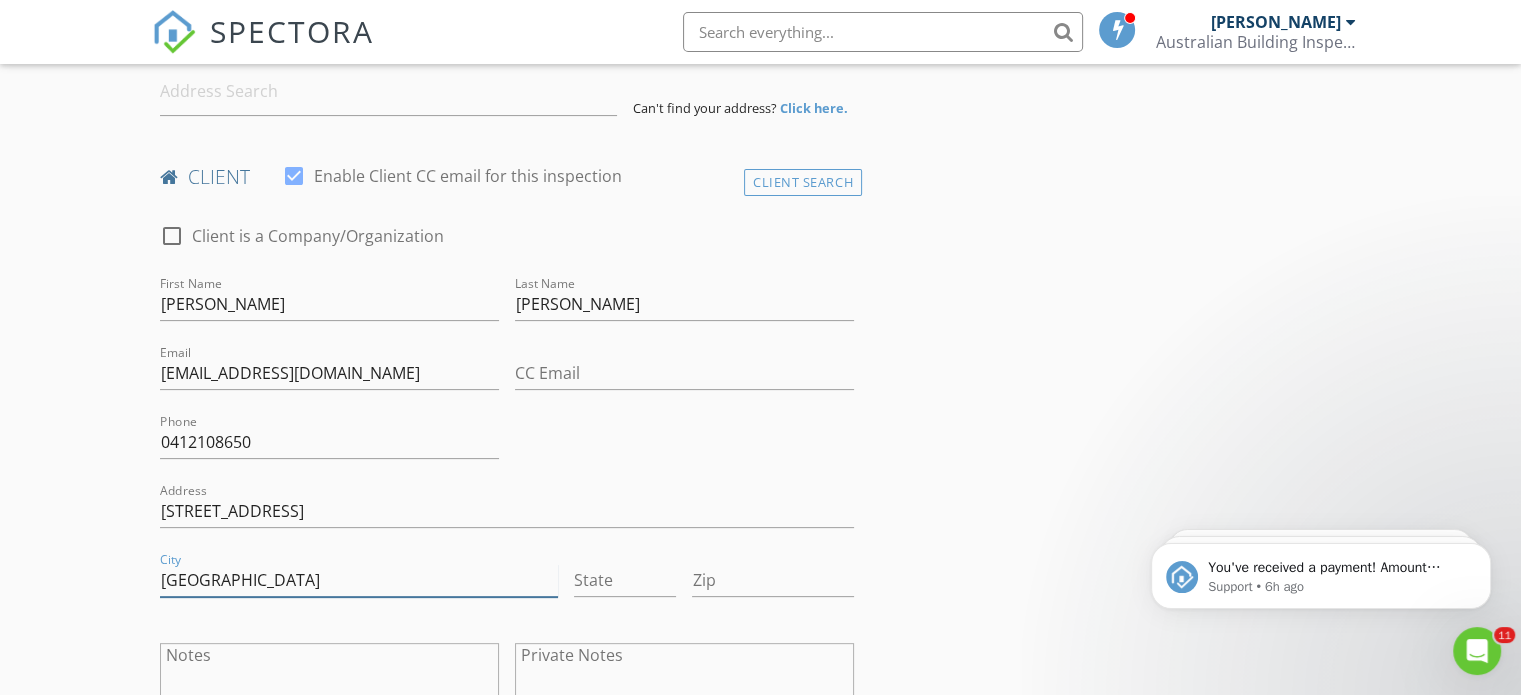 type on "[GEOGRAPHIC_DATA]" 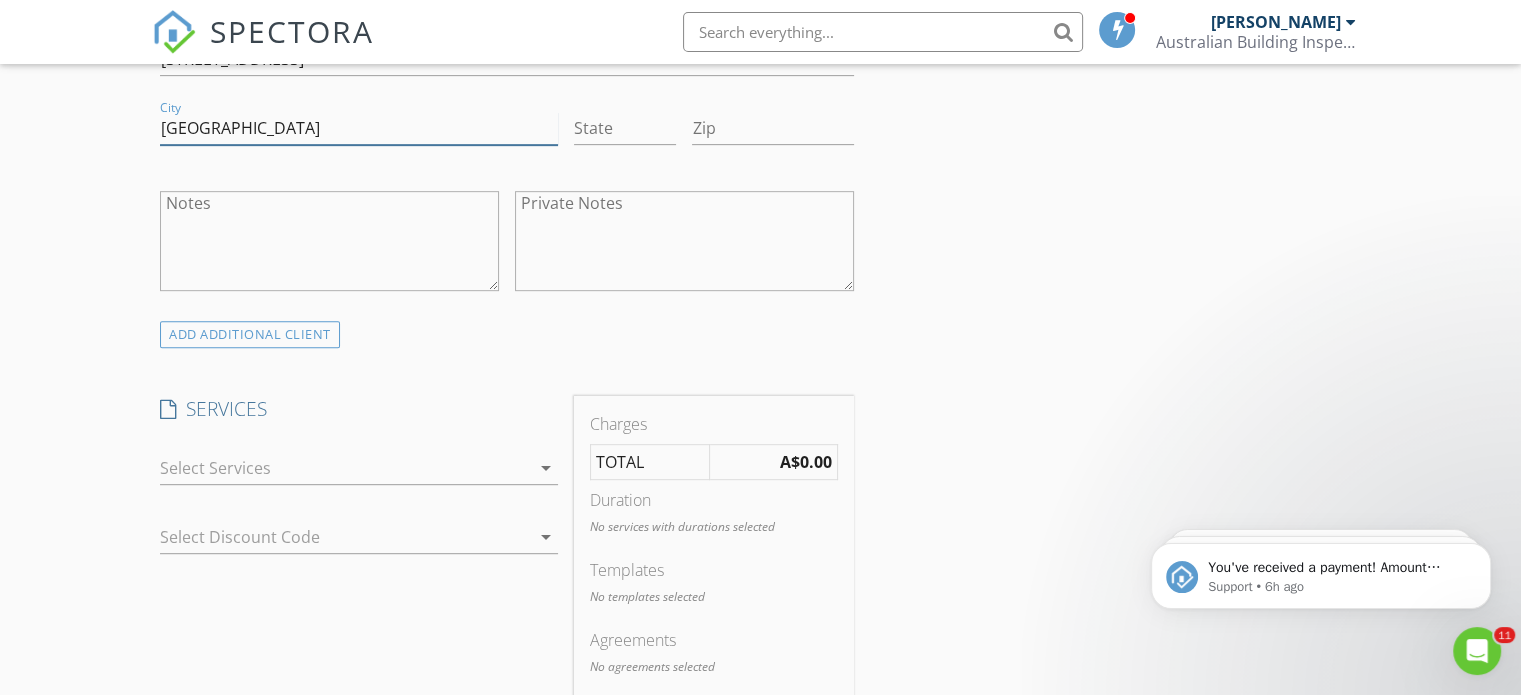 scroll, scrollTop: 1100, scrollLeft: 0, axis: vertical 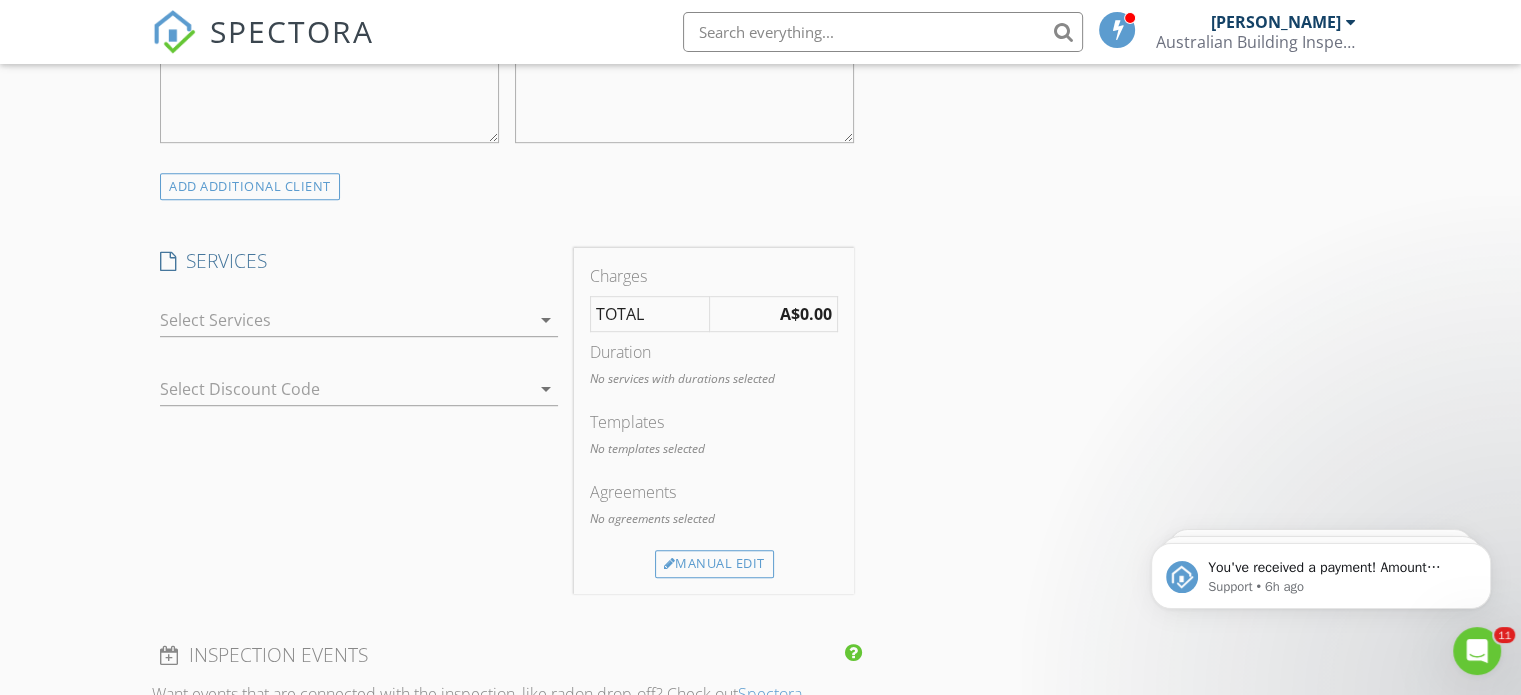 click at bounding box center (345, 320) 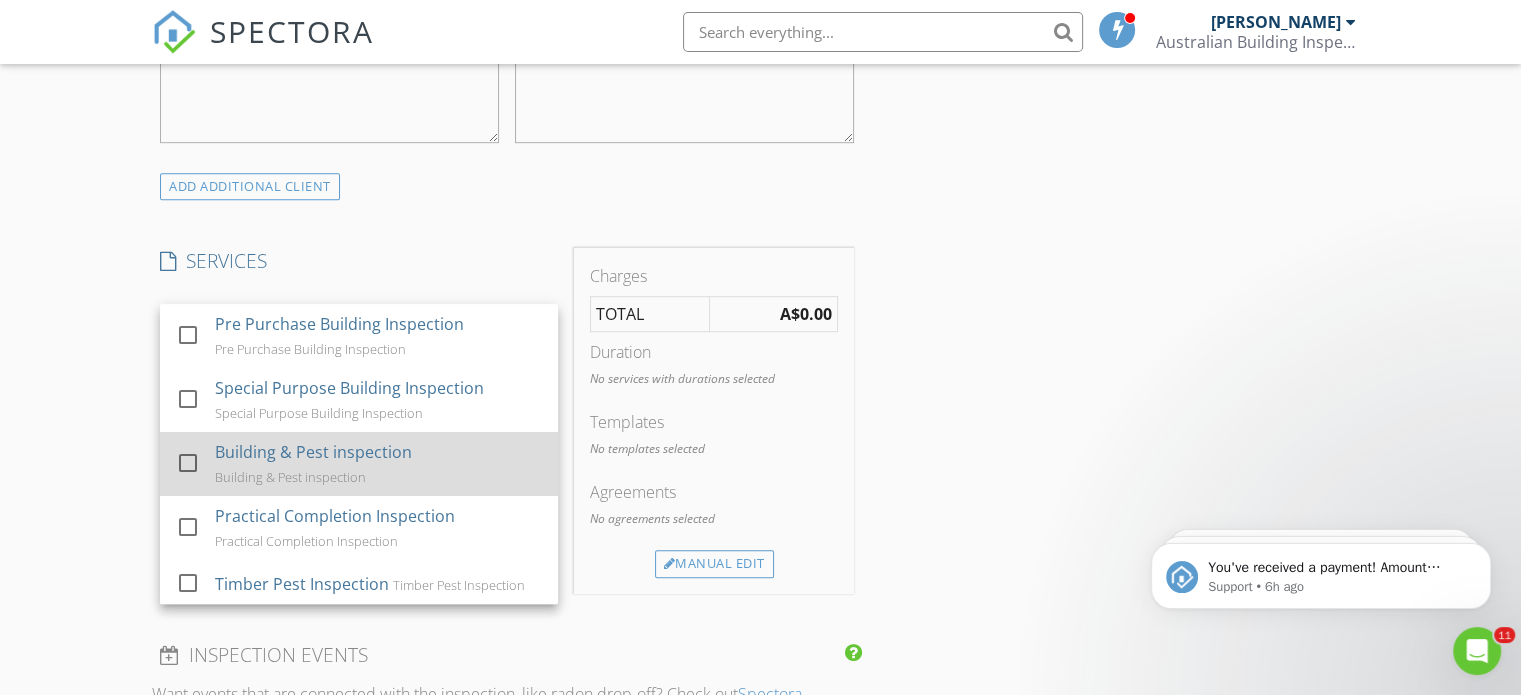 click on "Building & Pest inspection" at bounding box center [313, 452] 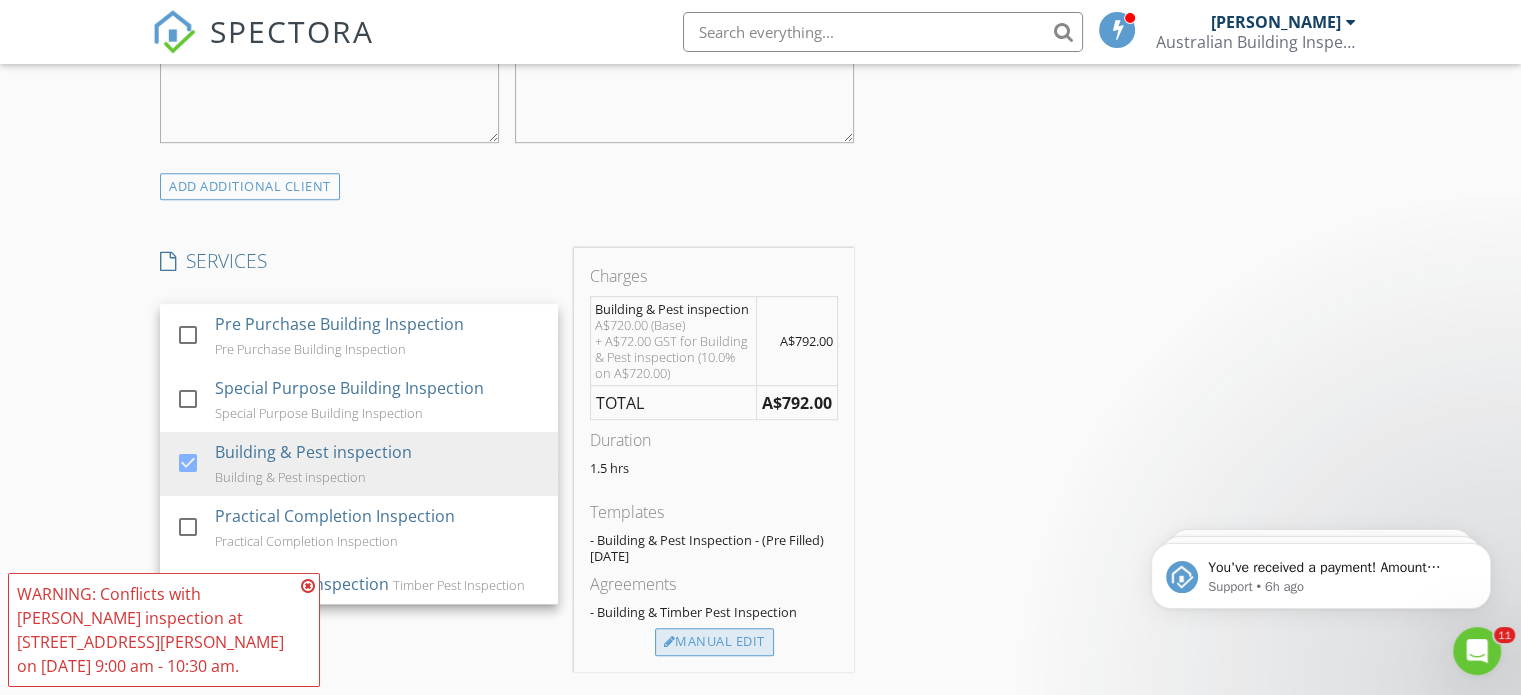 click on "Manual Edit" at bounding box center [714, 642] 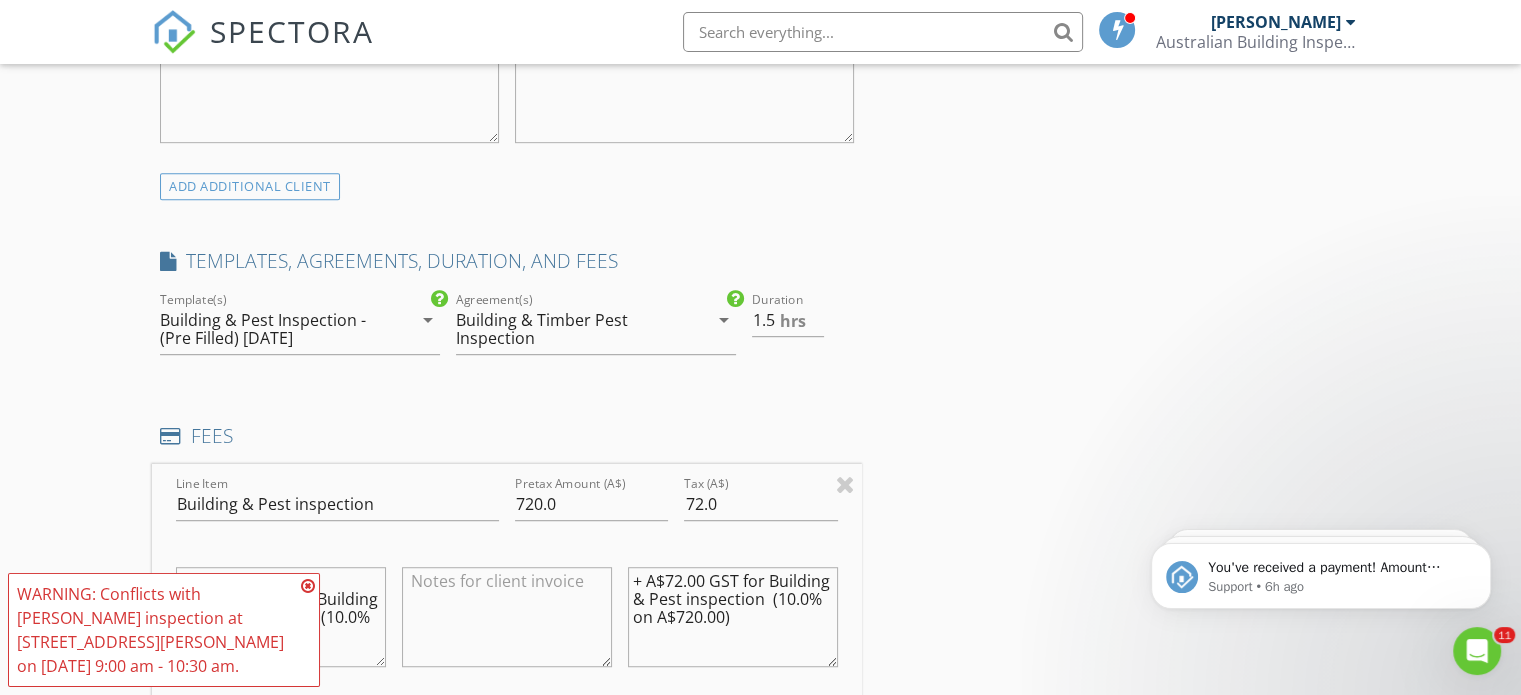 click at bounding box center [308, 586] 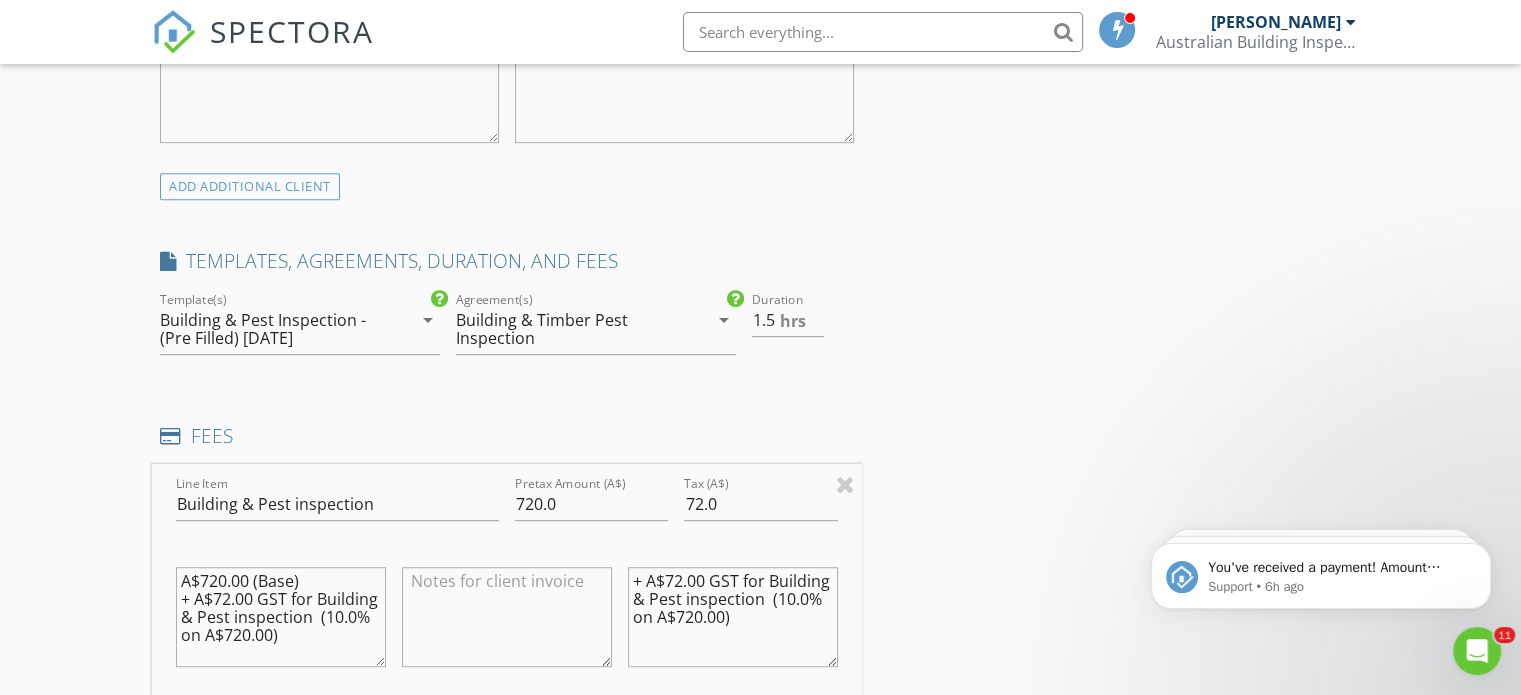 scroll, scrollTop: 0, scrollLeft: 0, axis: both 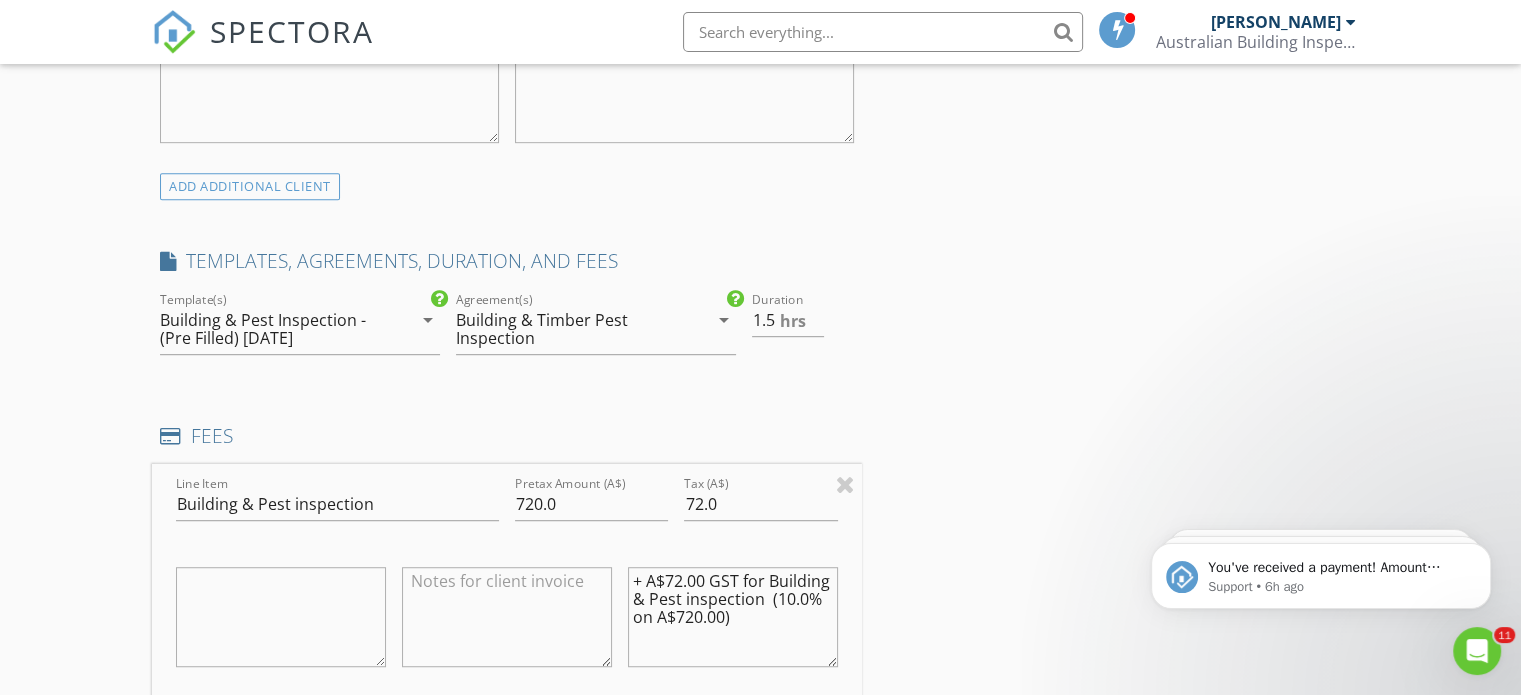 type 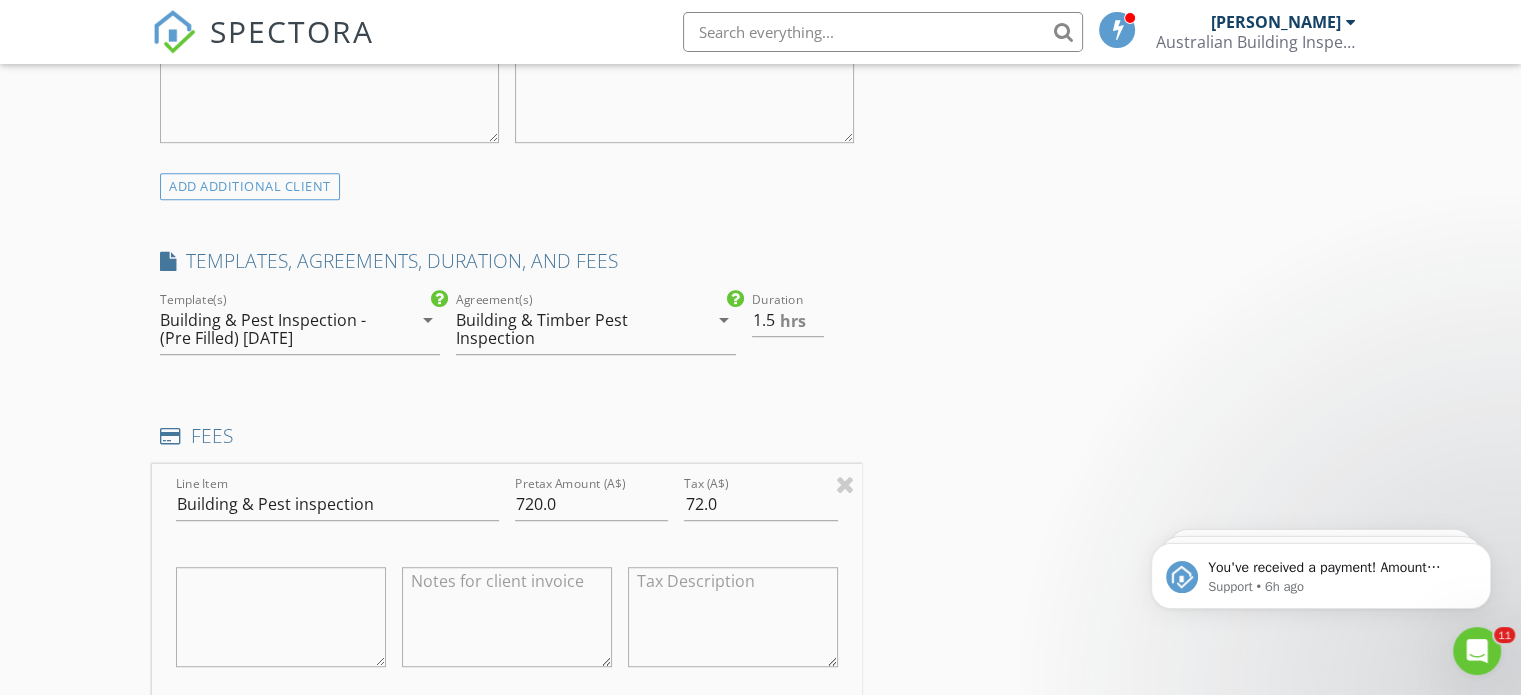 type 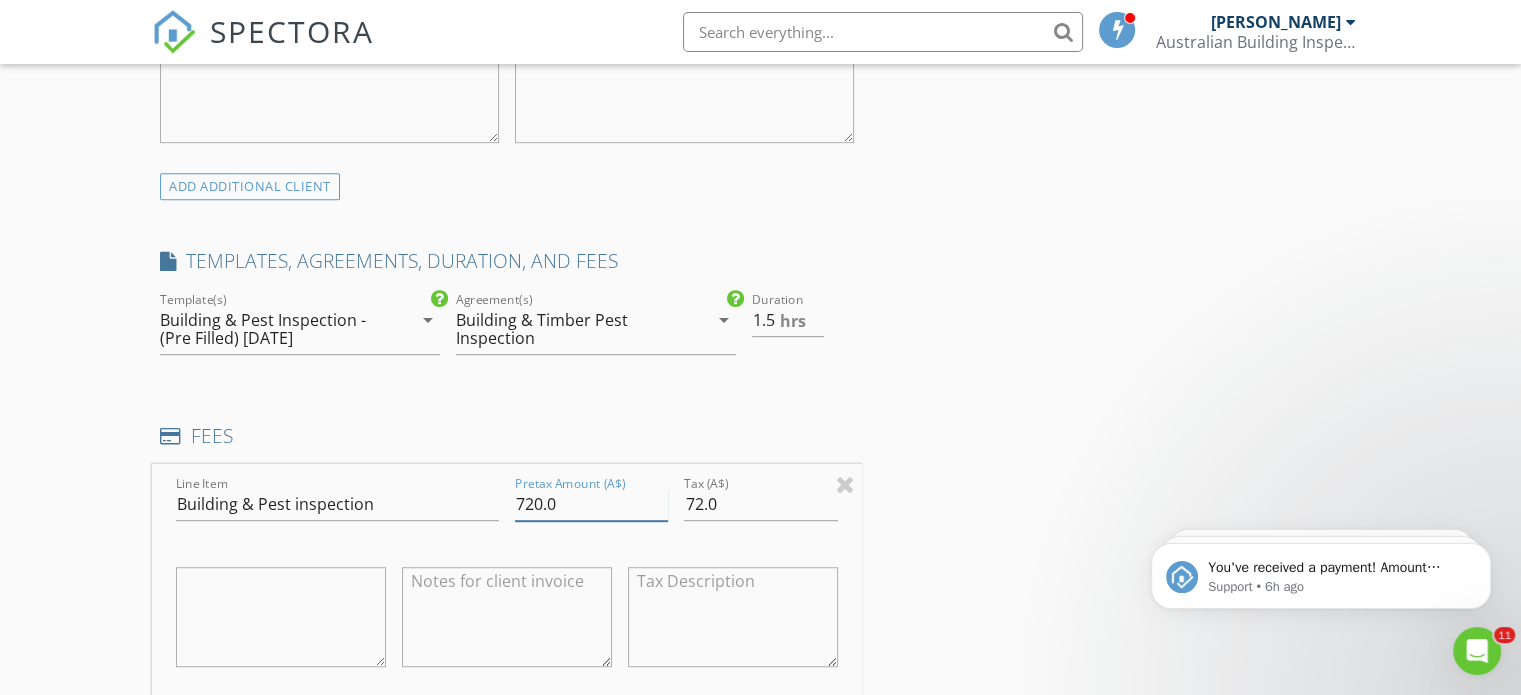 drag, startPoint x: 531, startPoint y: 500, endPoint x: 508, endPoint y: 498, distance: 23.086792 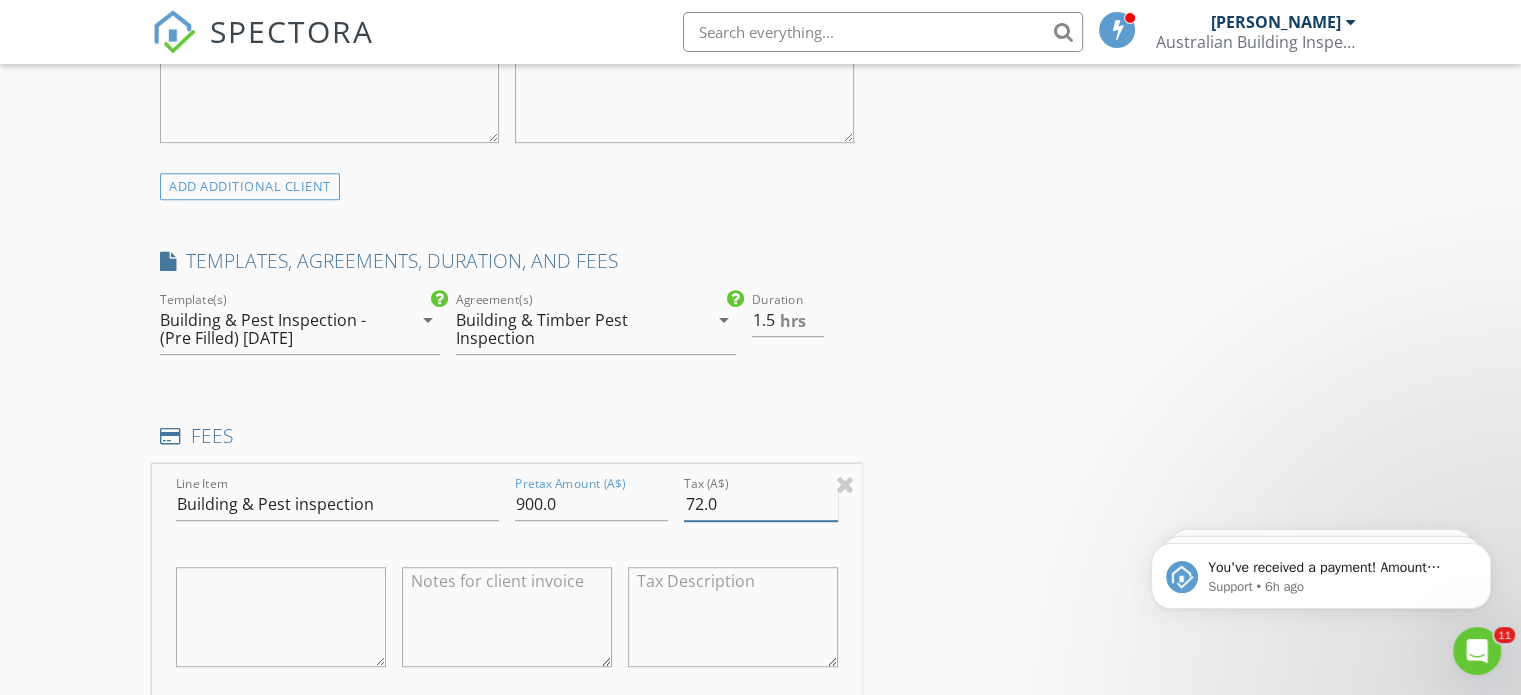 click on "72.0" at bounding box center [760, 504] 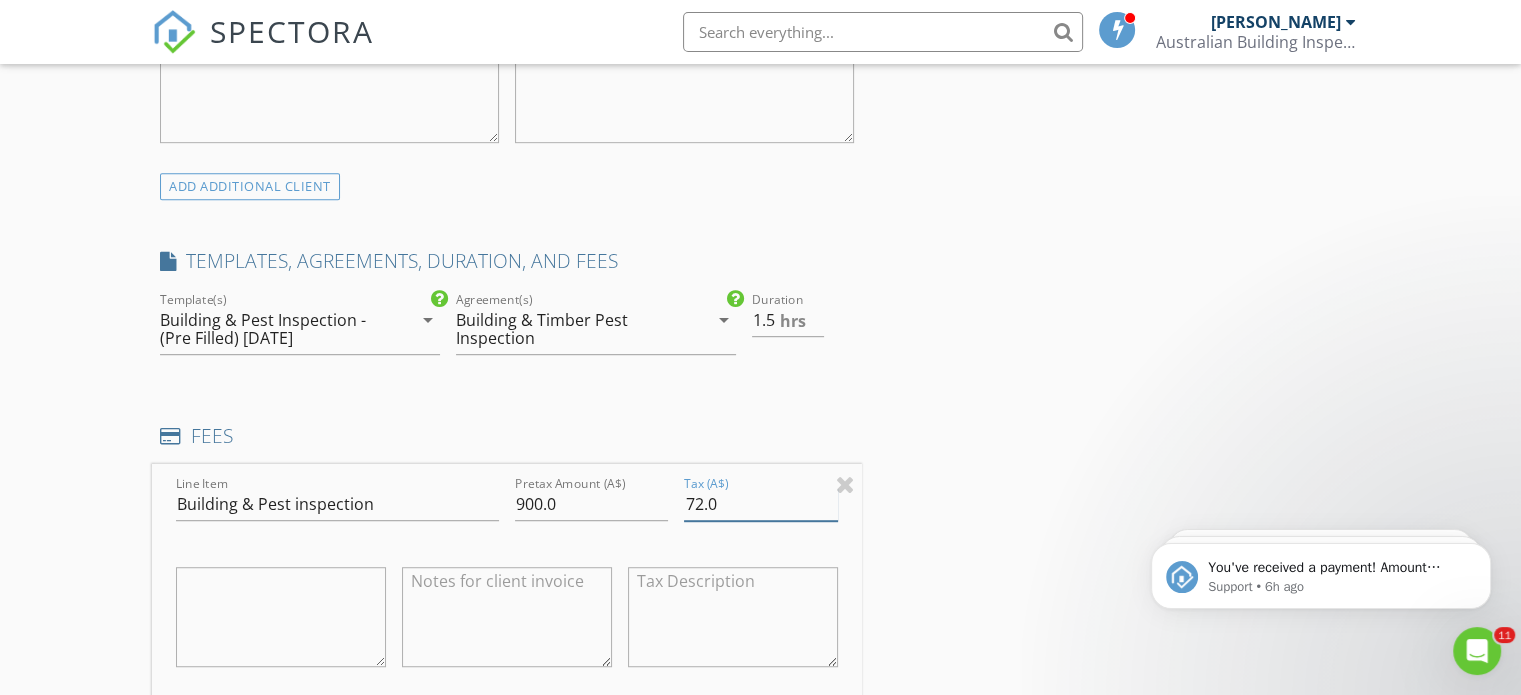 drag, startPoint x: 700, startPoint y: 503, endPoint x: 666, endPoint y: 502, distance: 34.0147 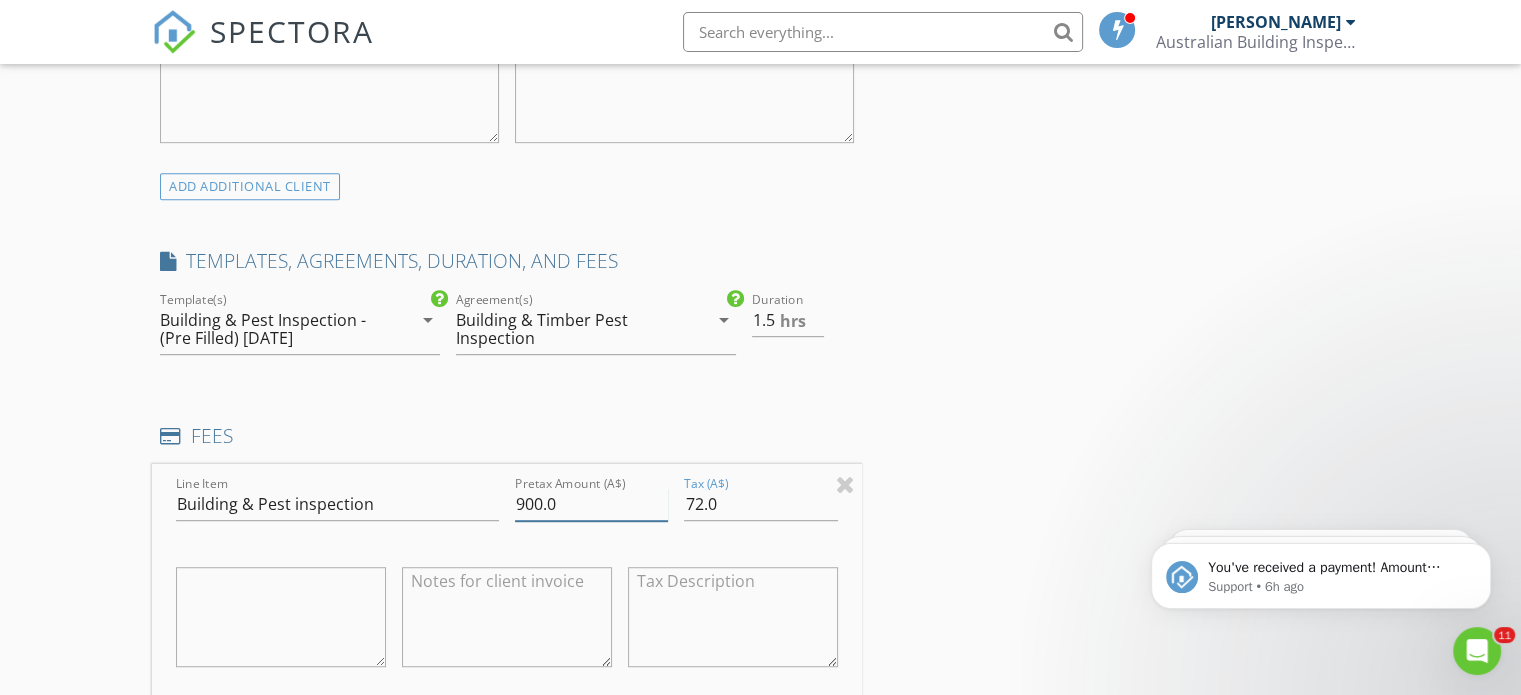 click on "Line Item Building & Pest inspection     Pretax Amount (A$) 900.0   Tax (A$) 72.0" at bounding box center [507, 584] 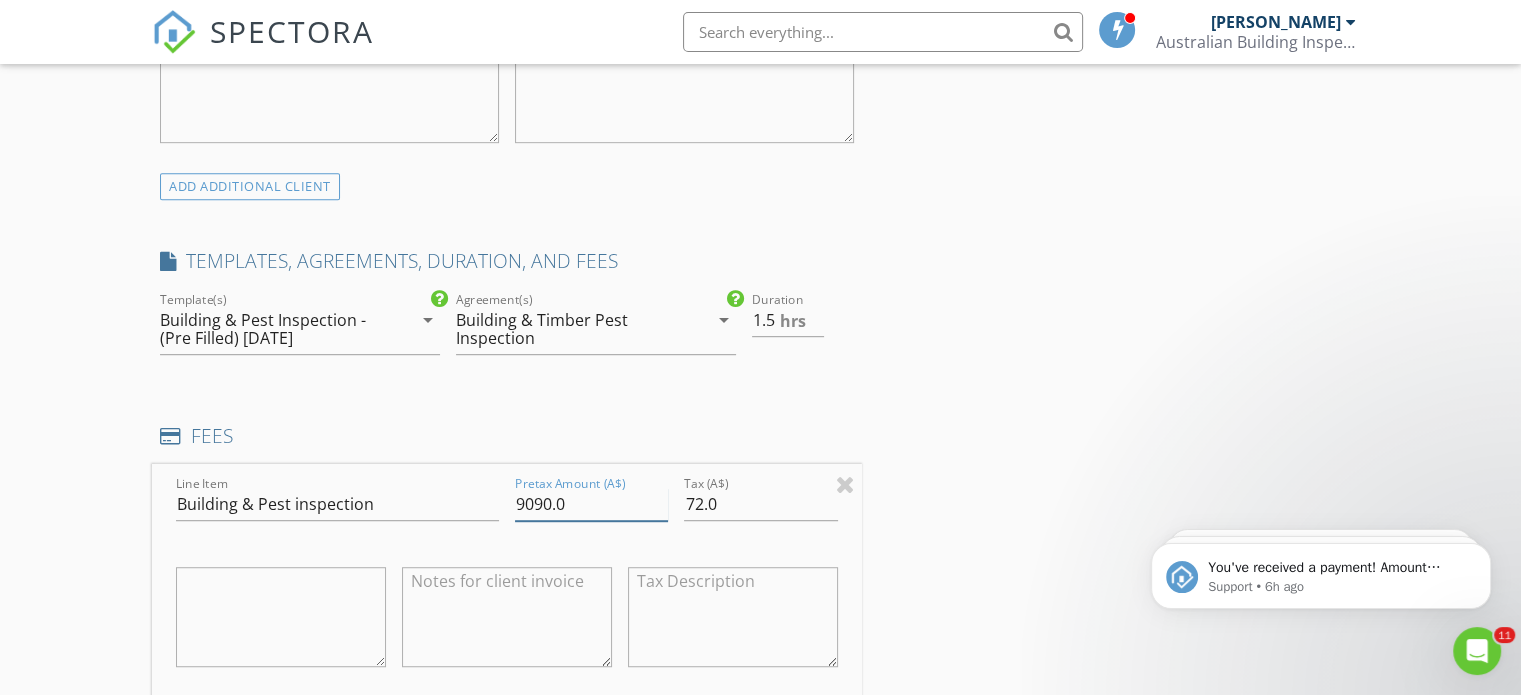 type on "900.0" 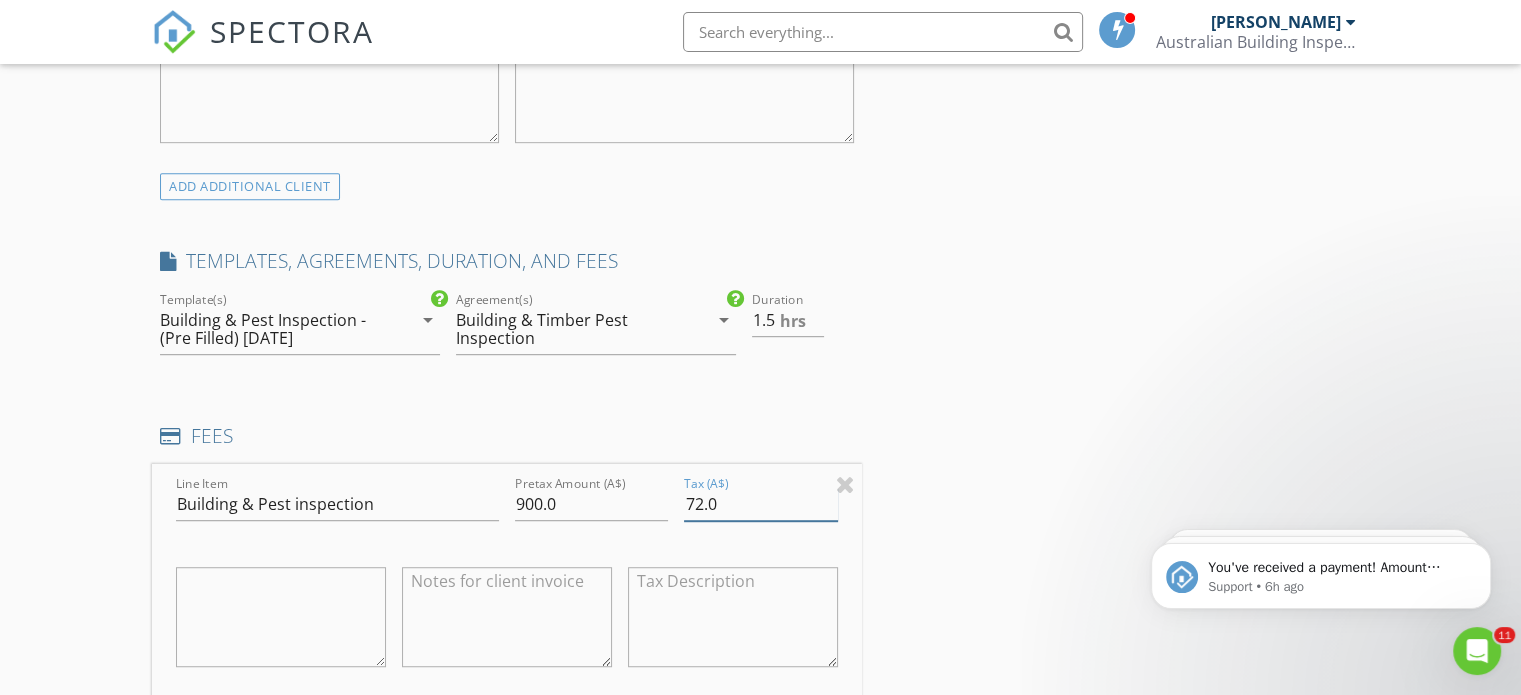 click on "72.0" at bounding box center (760, 504) 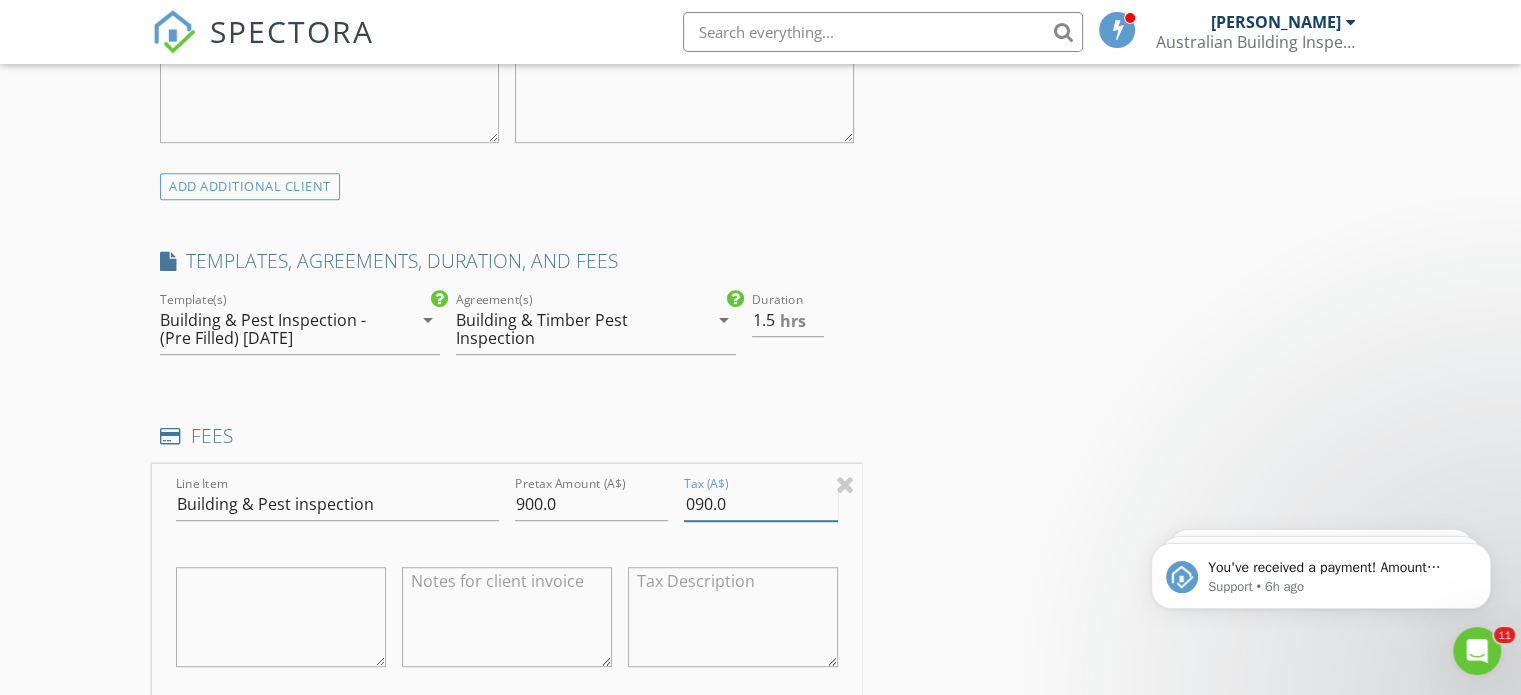 click on "090.0" at bounding box center (760, 504) 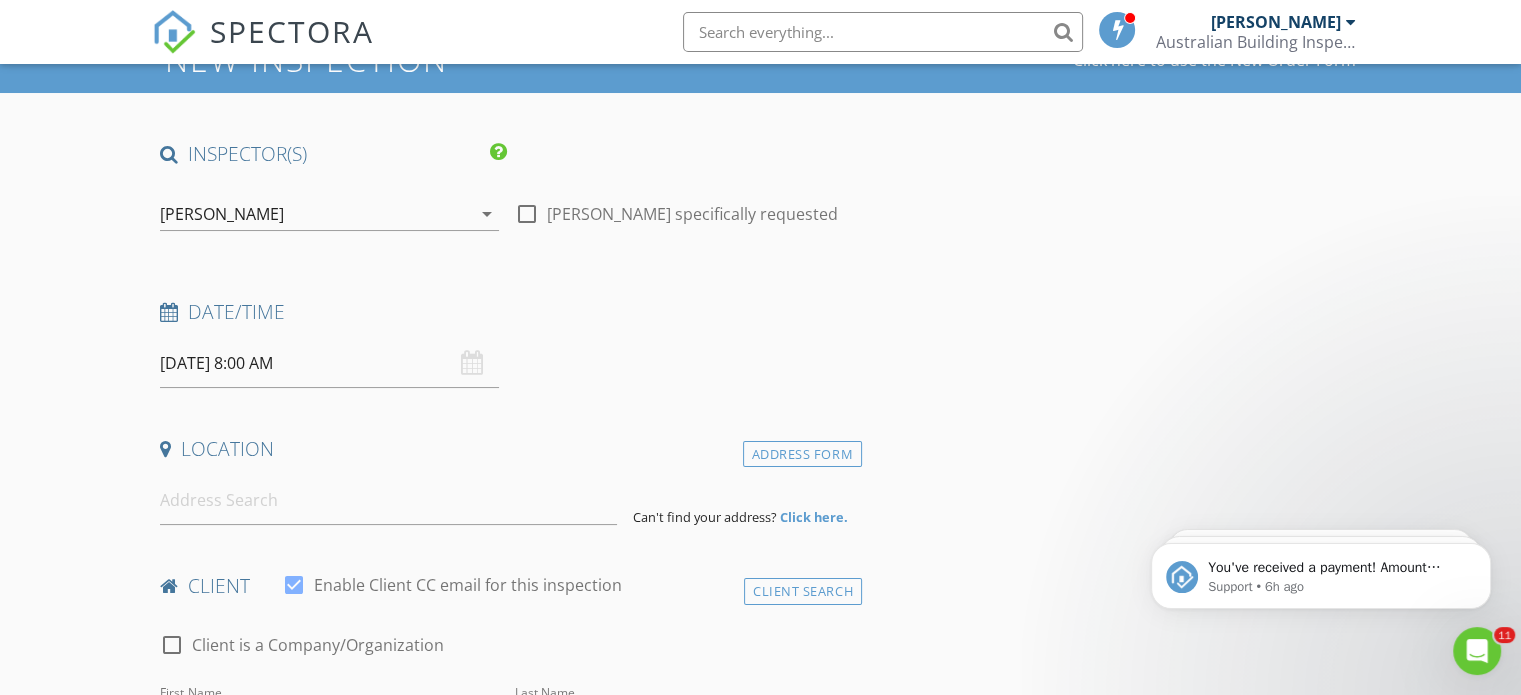 scroll, scrollTop: 0, scrollLeft: 0, axis: both 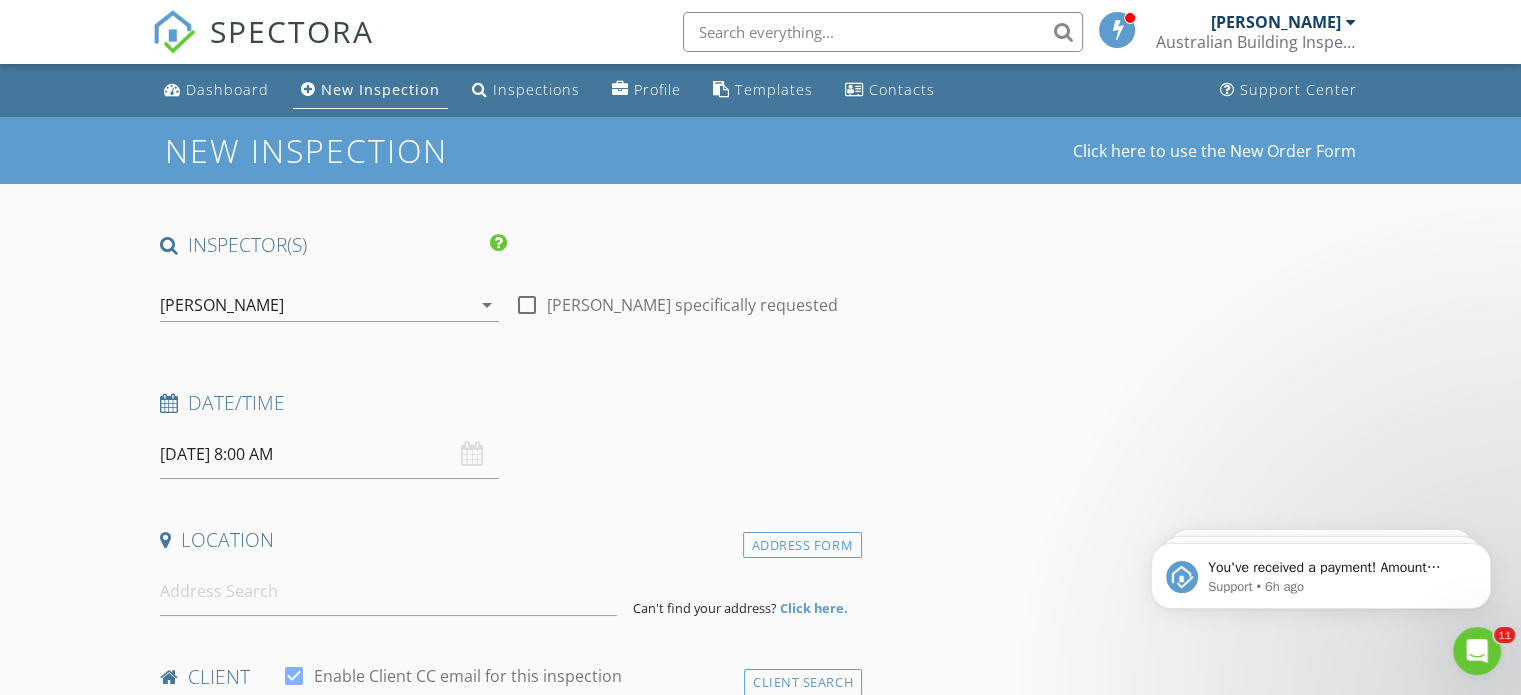 type on "90.0" 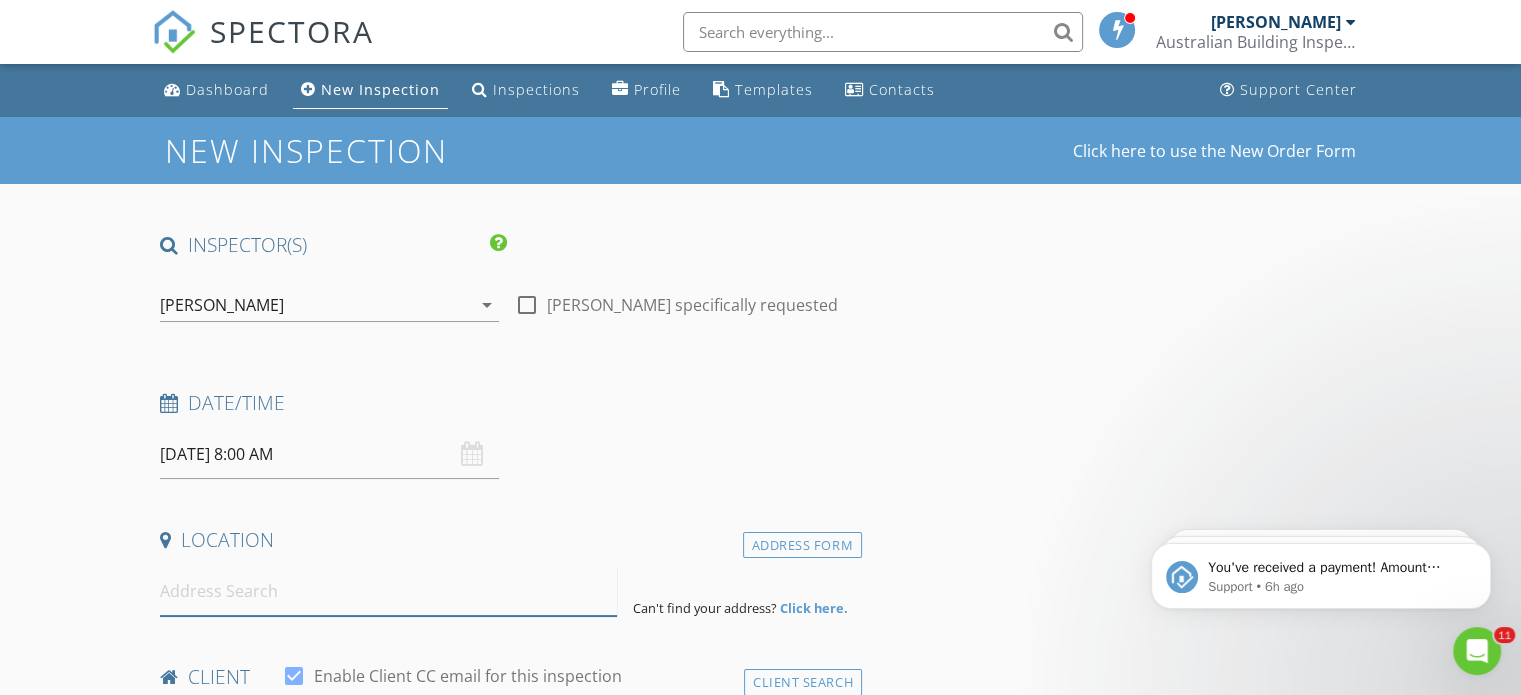 paste on "550 Healesville-Kinglake road, Chum Creek" 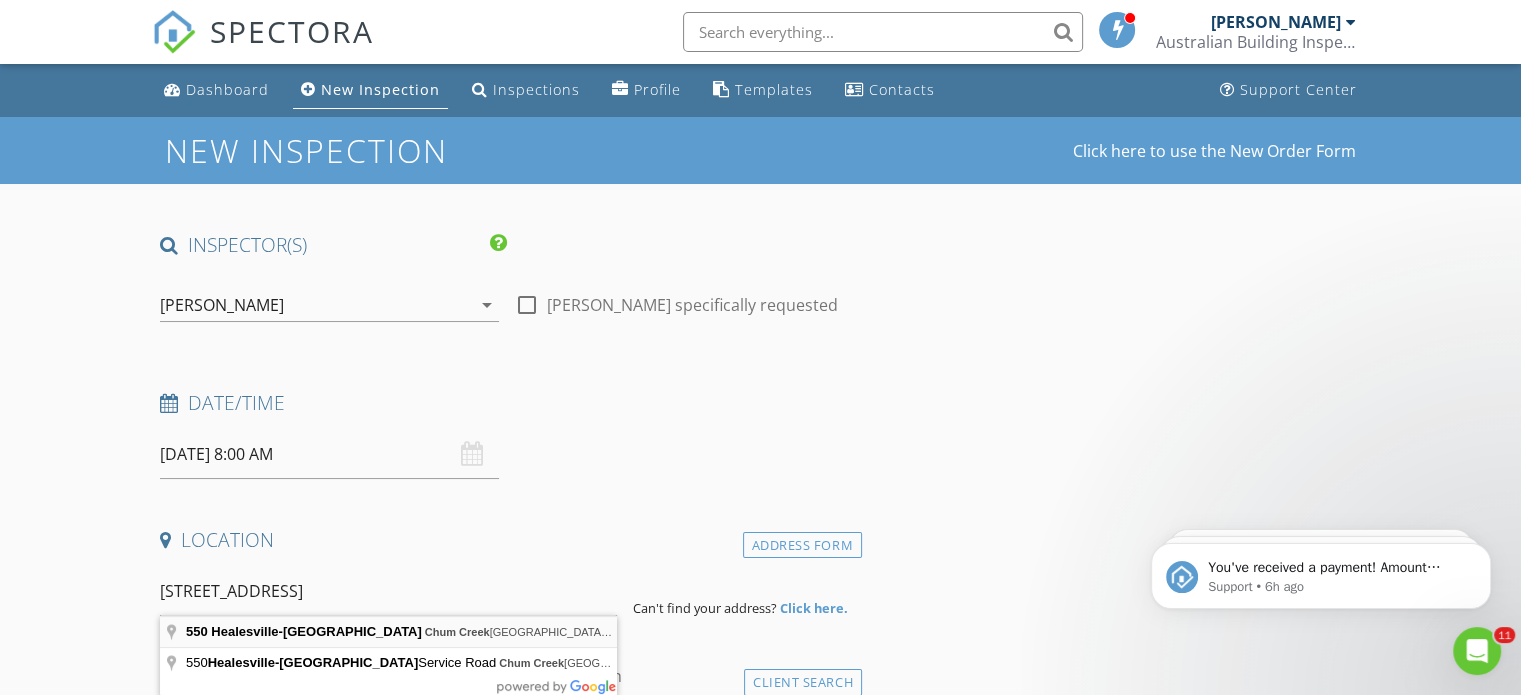 type on "550 Healesville-Kinglake Road, Chum Creek VIC, Australia" 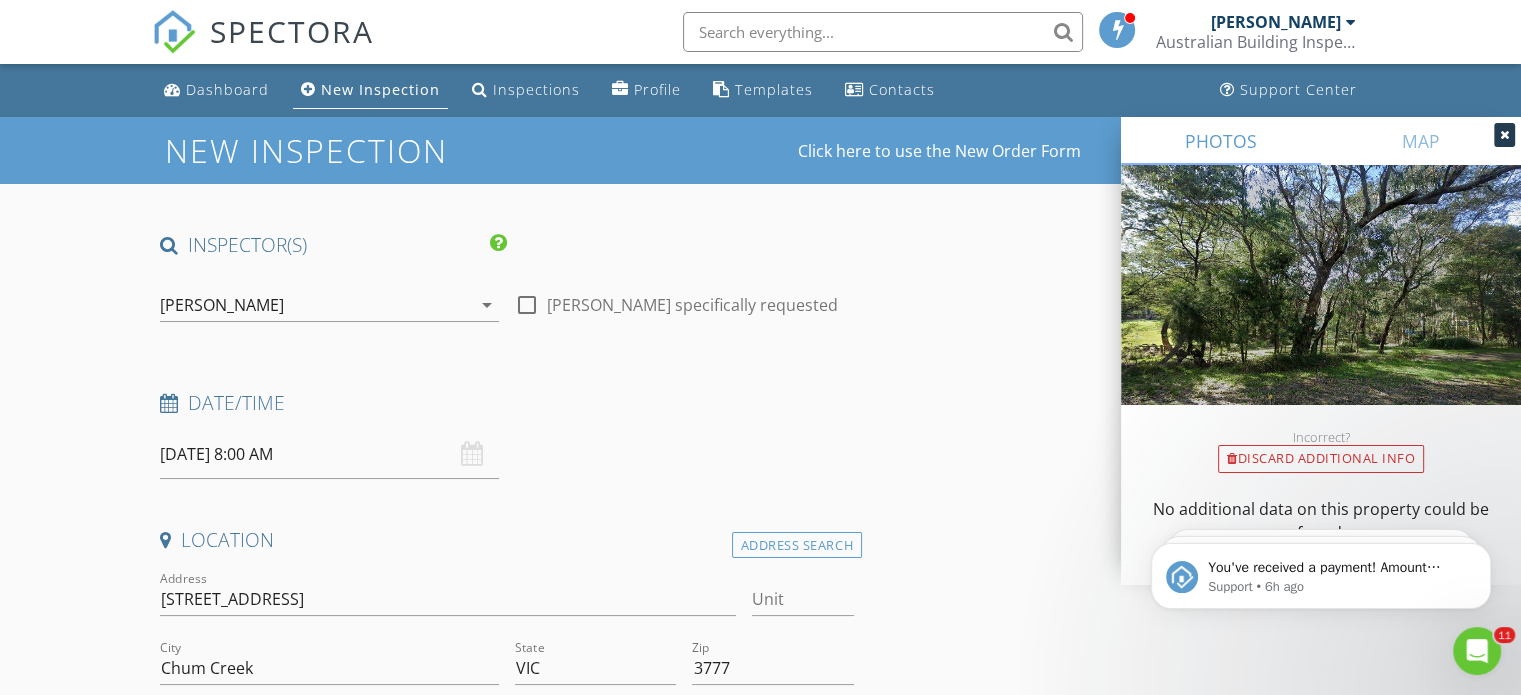 click on "15/07/2025 8:00 AM" at bounding box center [329, 454] 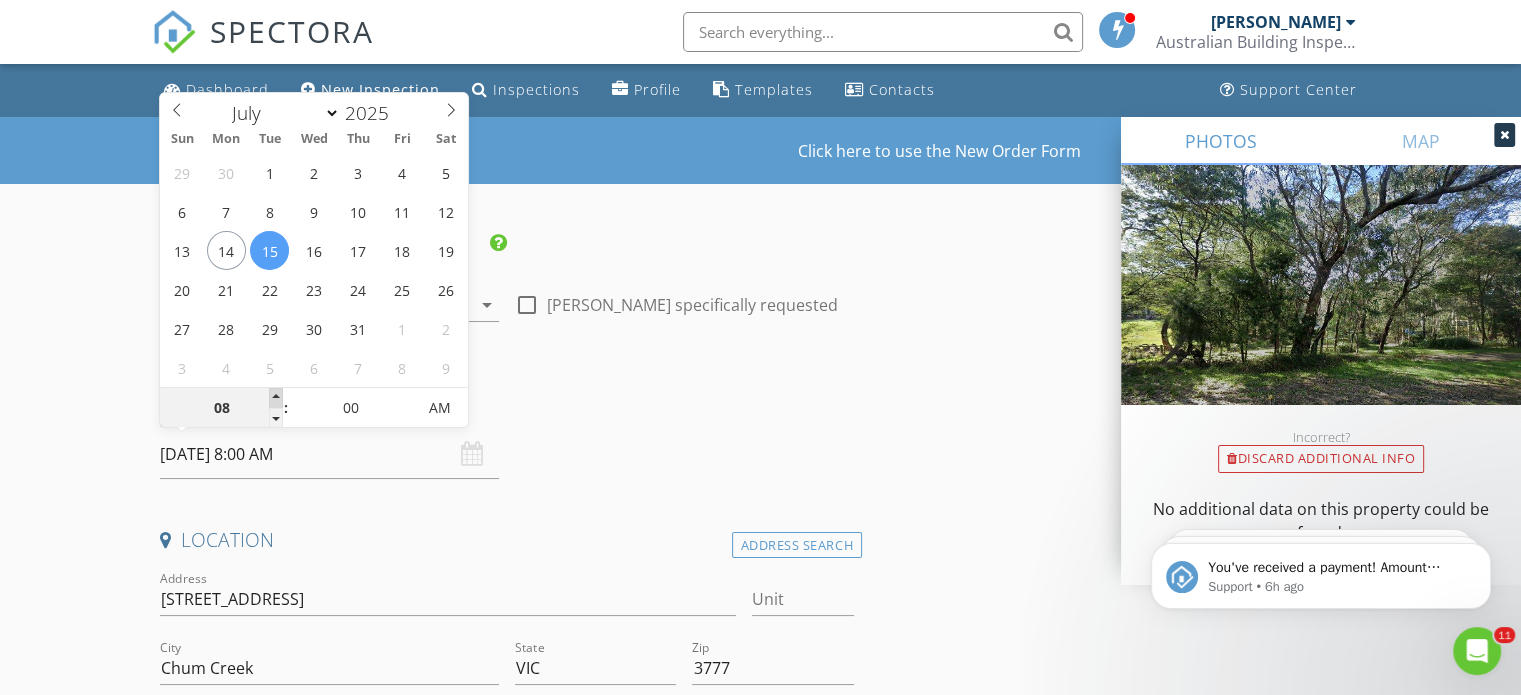 type on "09" 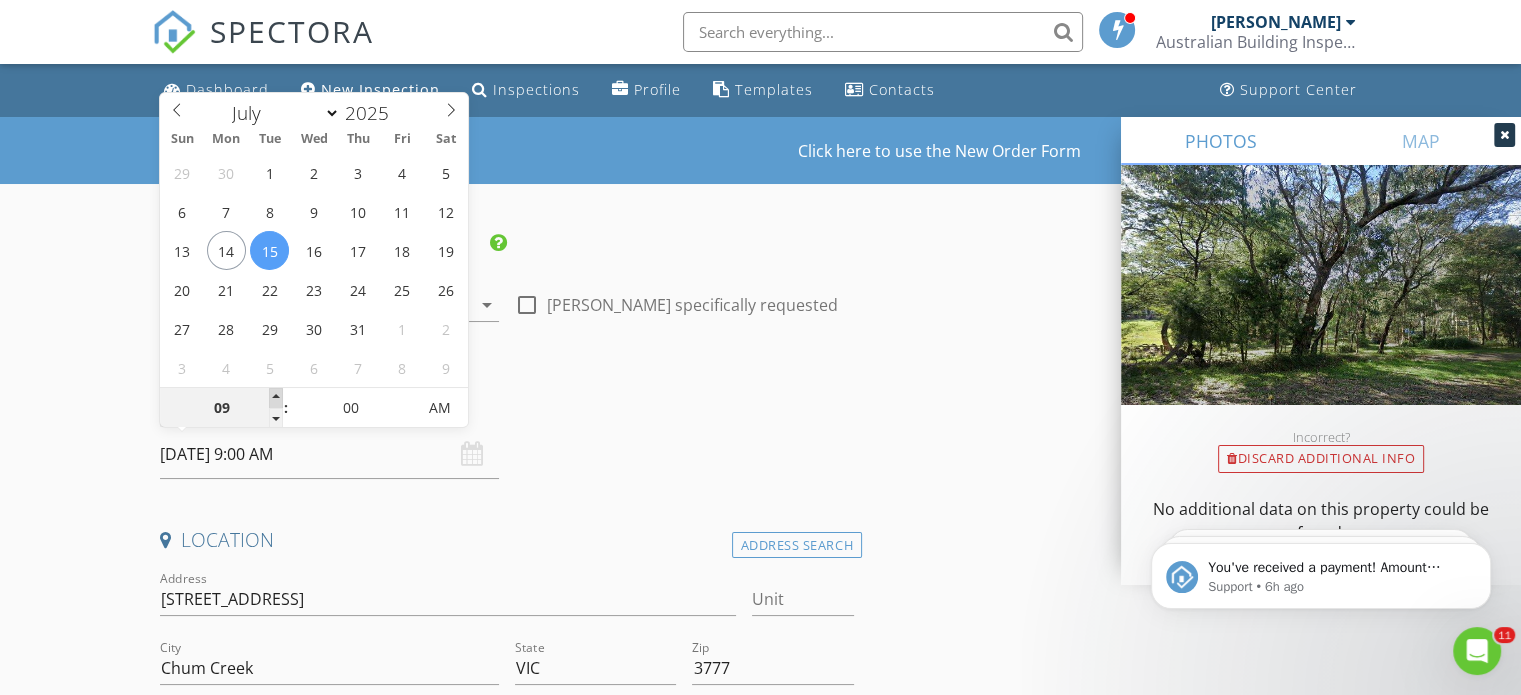 click at bounding box center [276, 398] 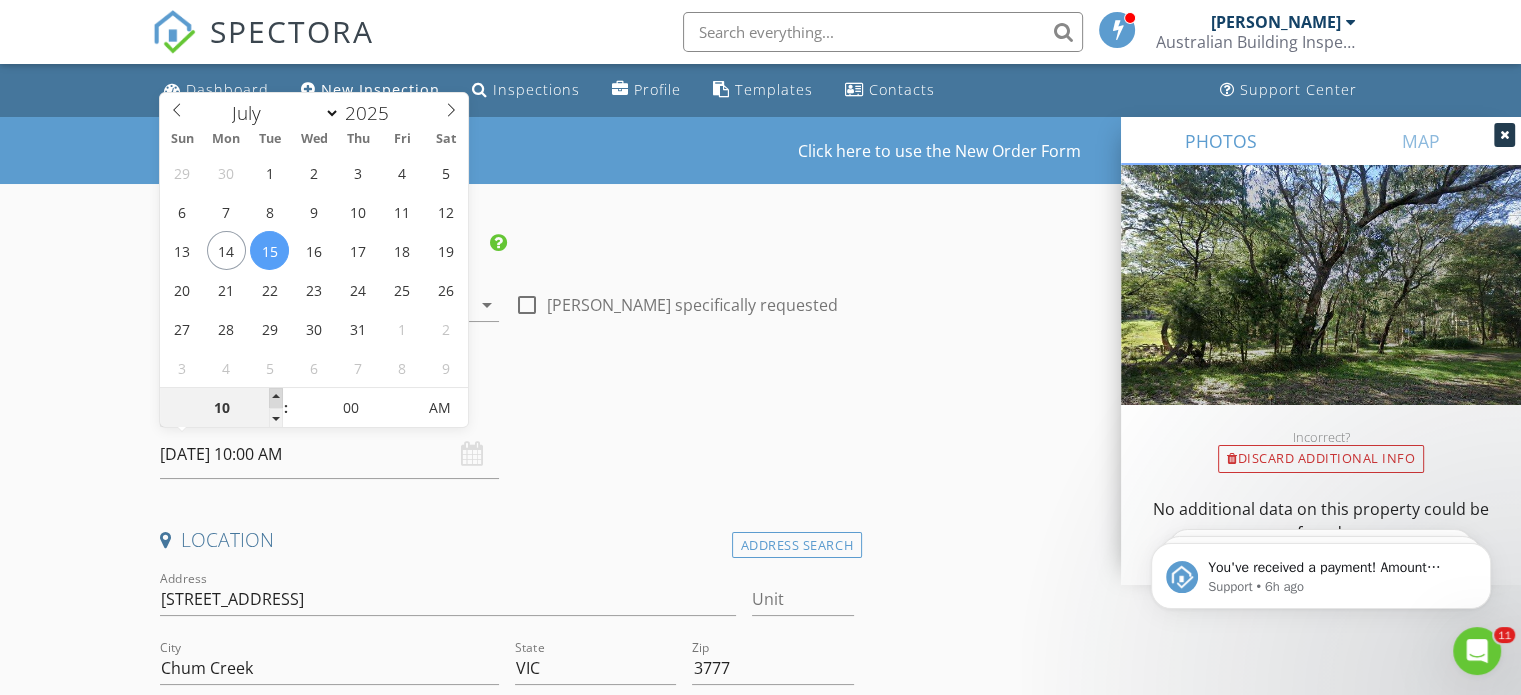 click at bounding box center (276, 398) 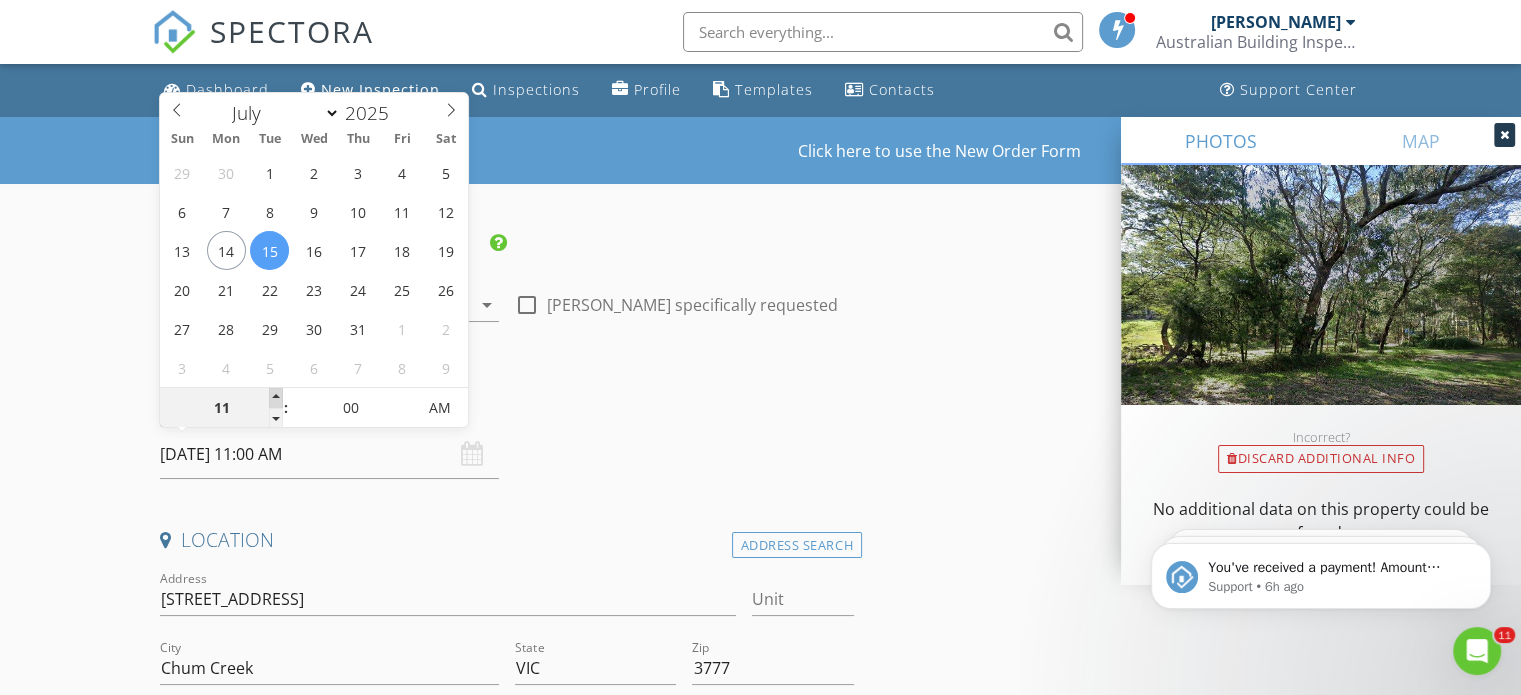 click at bounding box center (276, 398) 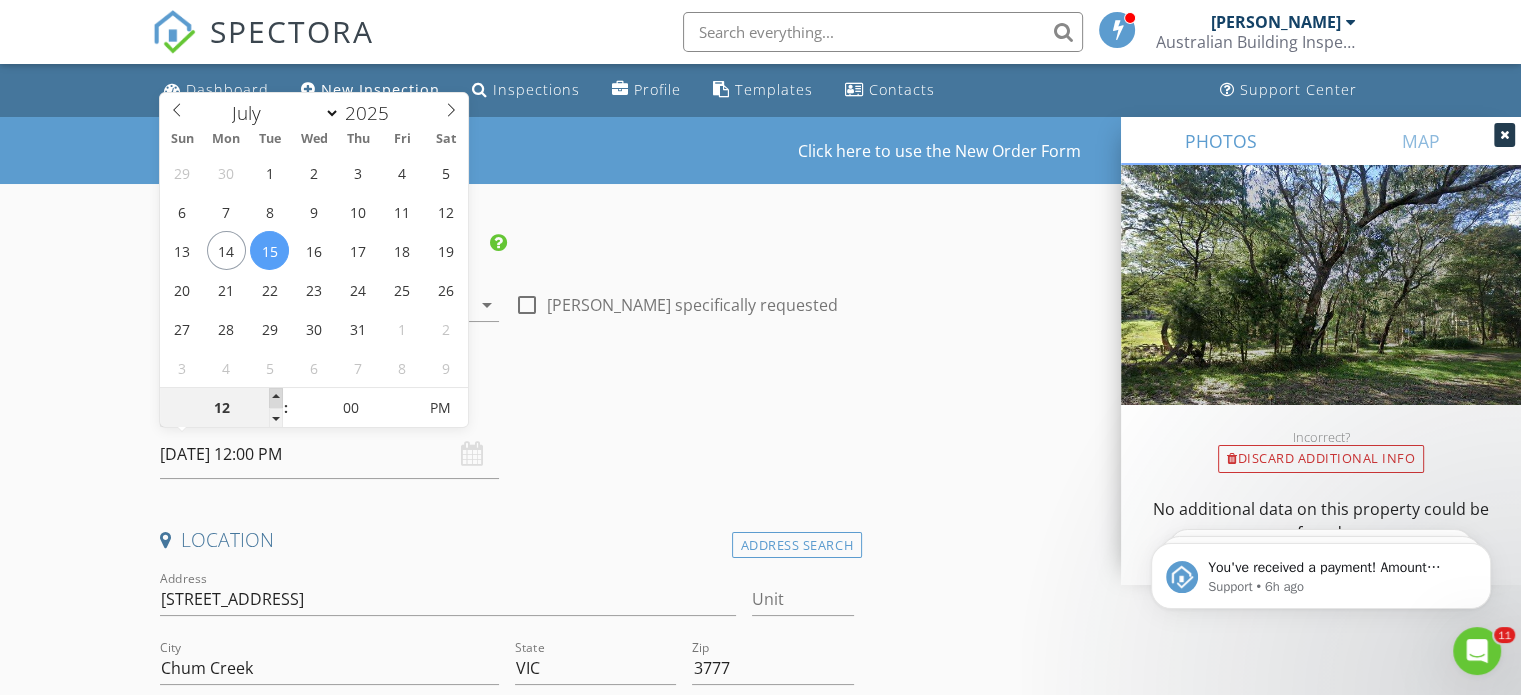 click at bounding box center (276, 398) 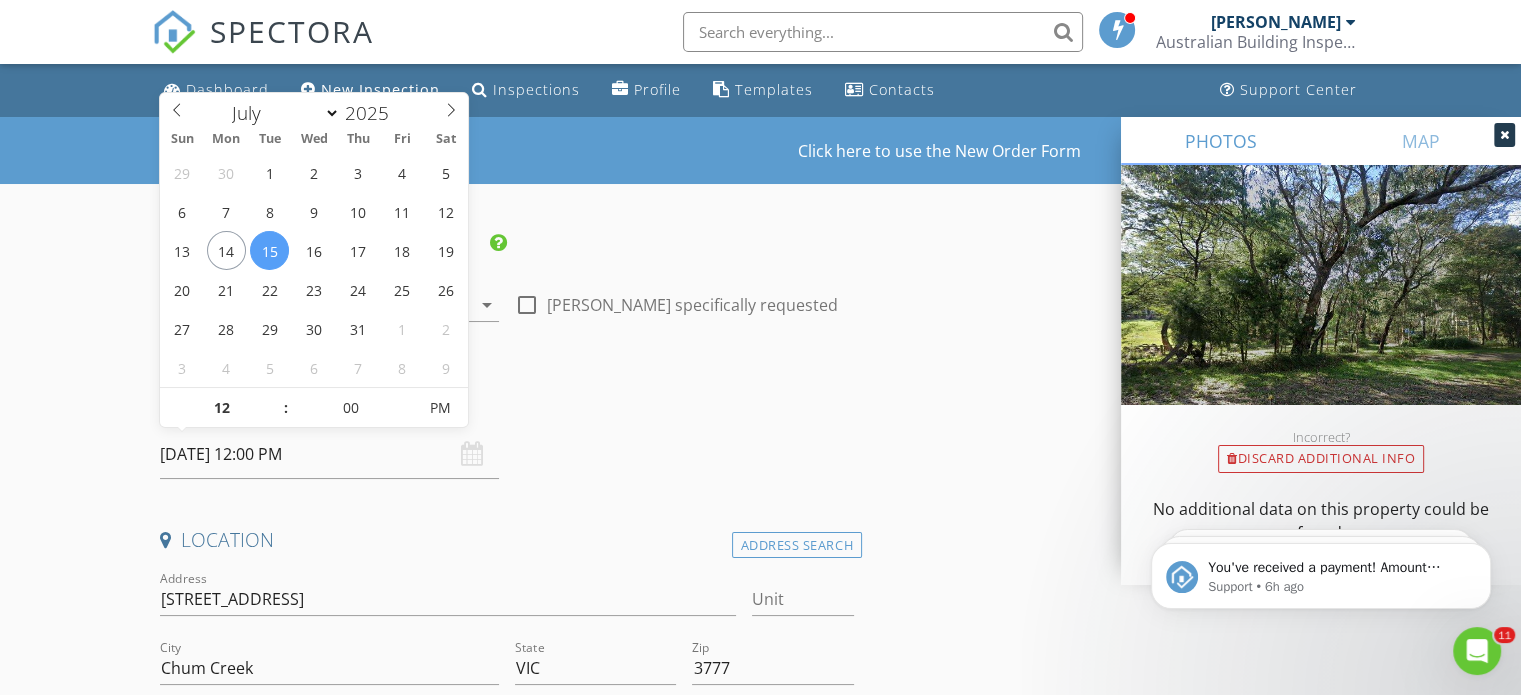 click on "INSPECTOR(S)
check_box   Geoffrey Sharp   PRIMARY   Geoffrey Sharp arrow_drop_down   check_box_outline_blank Geoffrey Sharp specifically requested
Date/Time
15/07/2025 12:00 PM
Location
Address Search       Address 550 Healesville-Kinglake Rd   Unit   City Chum Creek   State VIC   Zip 3777   Australia Yarra Ranges     Square Meters (m²)   Year Built   Foundation arrow_drop_down     Geoffrey Sharp     30.1 km     (30 minutes)
client
check_box Enable Client CC email for this inspection   Client Search     check_box_outline_blank Client is a Company/Organization     First Name Raymond   Last Name Gassmann   Email gassmann85@hotmail.com   CC Email   Phone 0412108650   Address 1A Elamo Road   City Healesville   State   Zip       Notes   Private Notes
ADD ADDITIONAL client
check_box_outline_blank         check_box" at bounding box center (760, 2015) 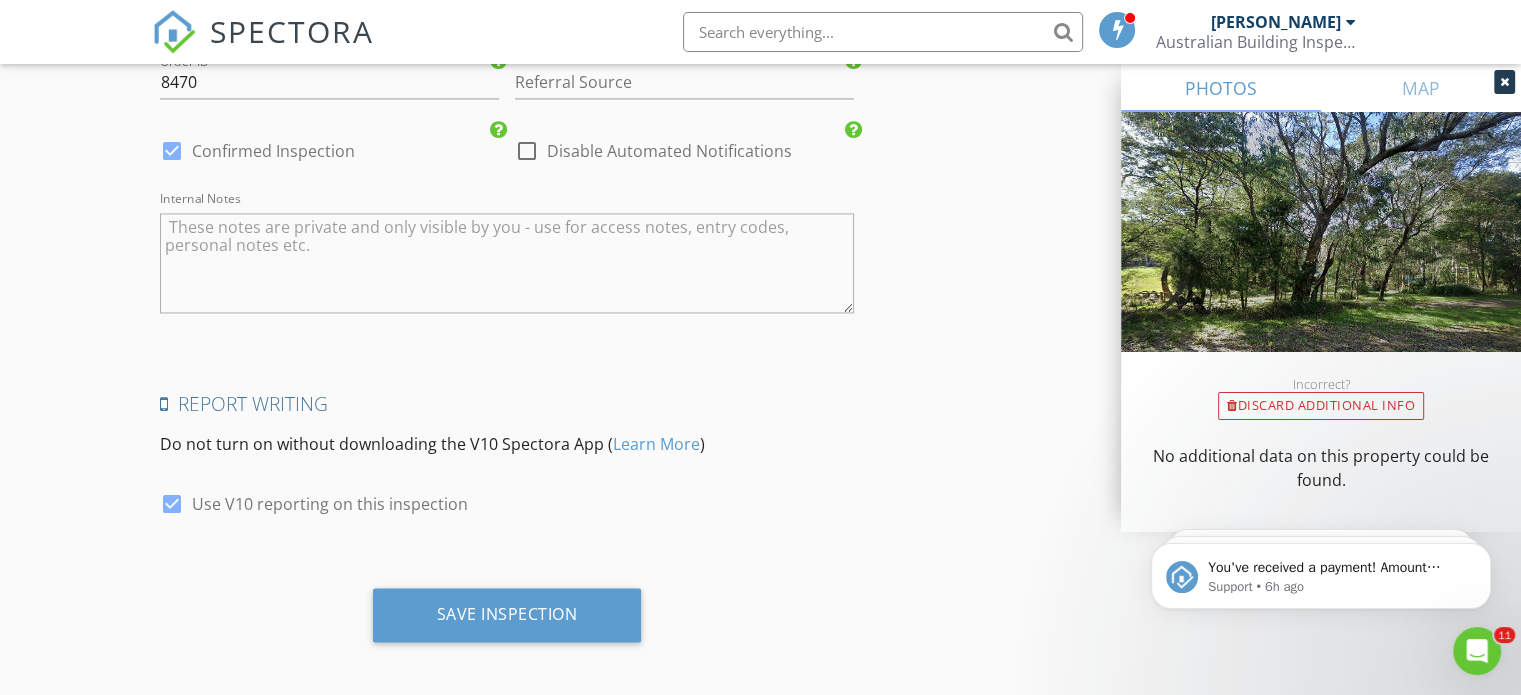 scroll, scrollTop: 3145, scrollLeft: 0, axis: vertical 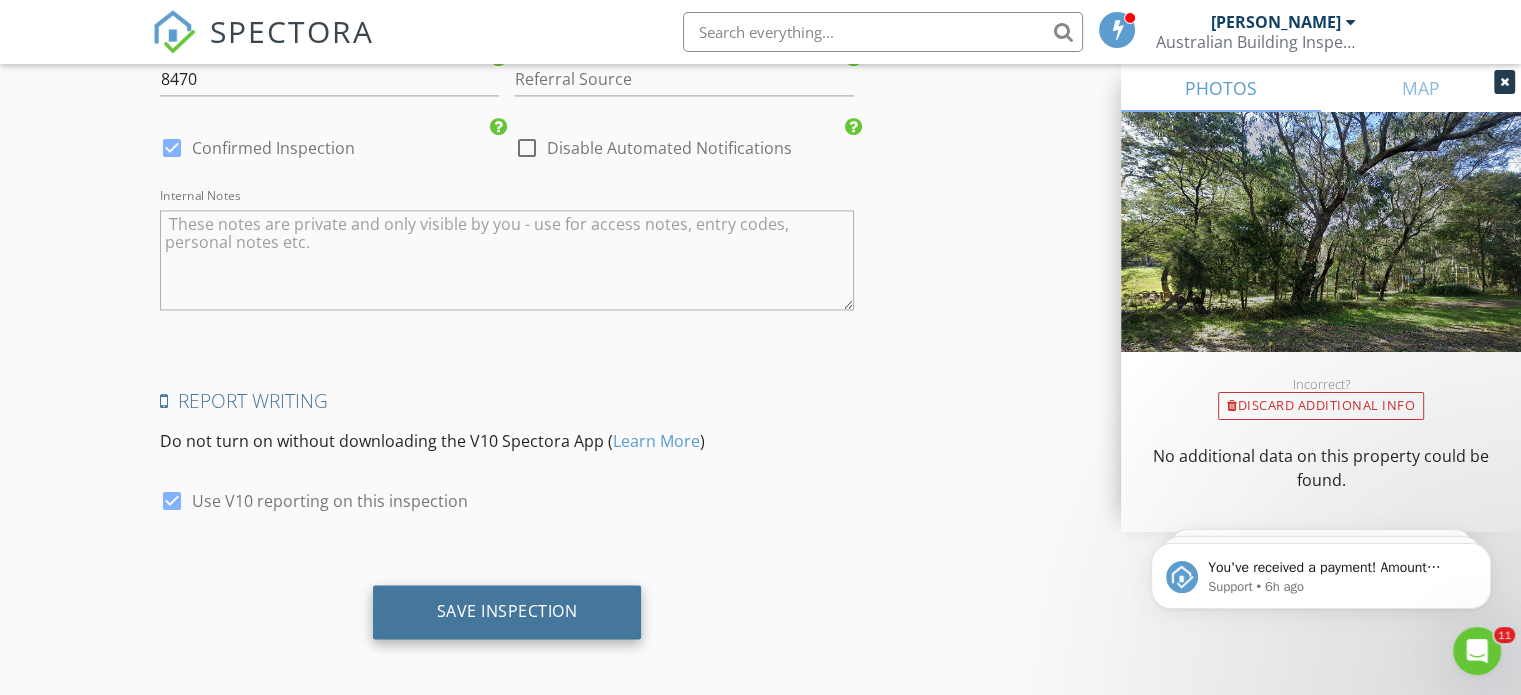 click on "Save Inspection" at bounding box center (507, 611) 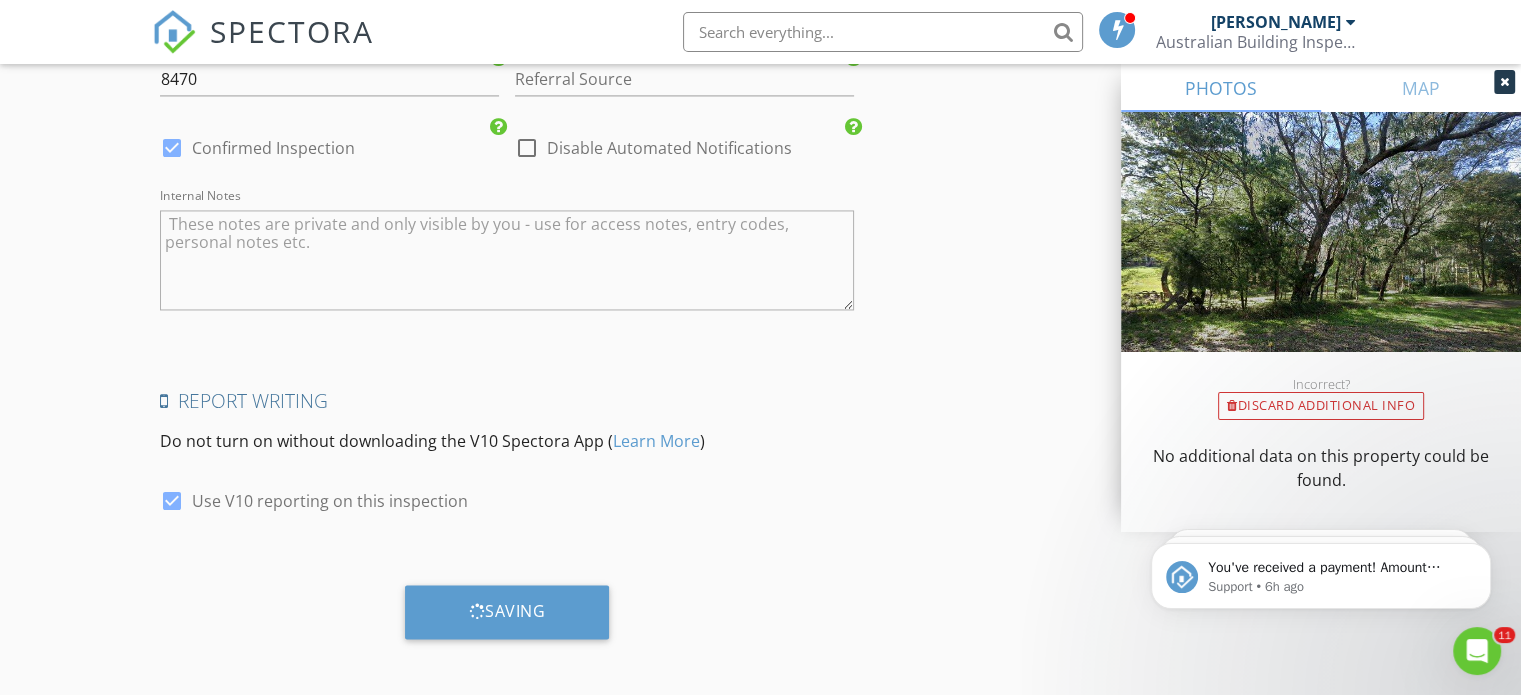 click at bounding box center (1504, 82) 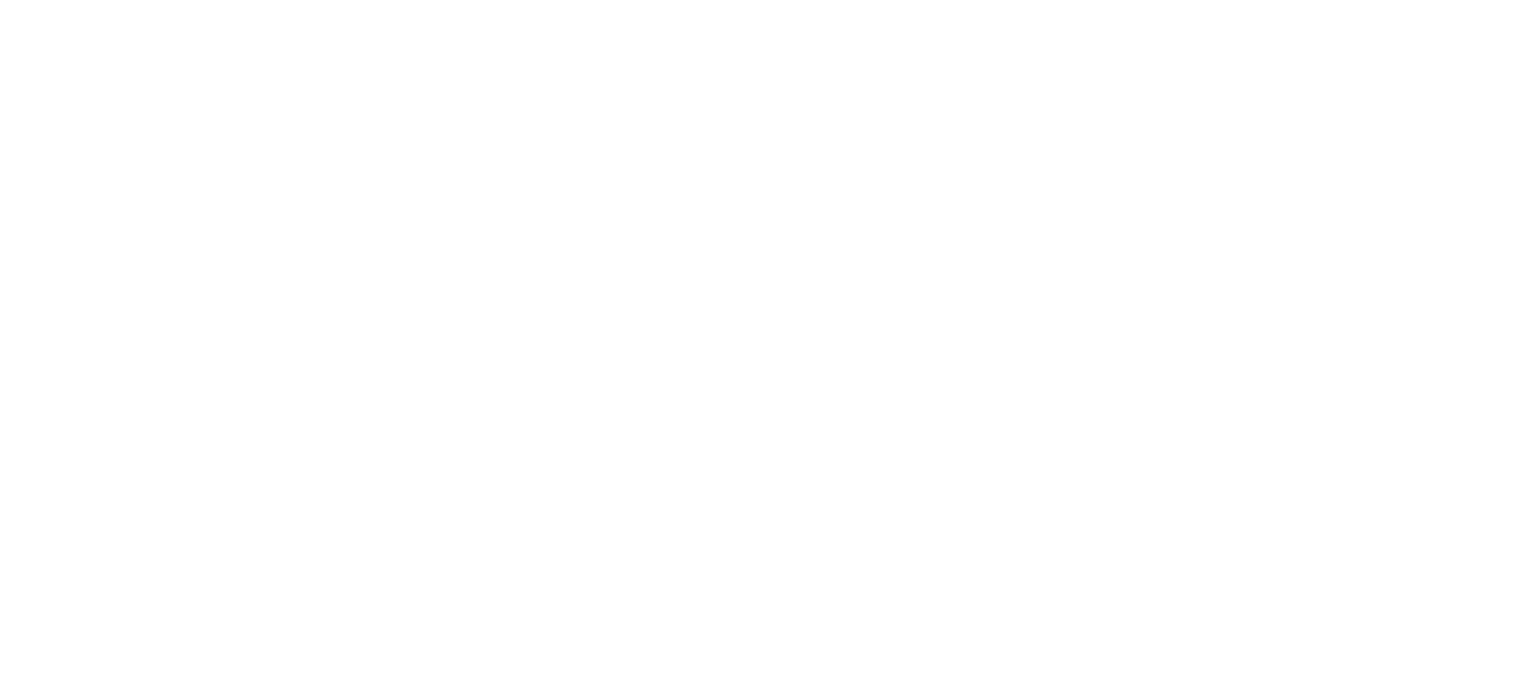scroll, scrollTop: 0, scrollLeft: 0, axis: both 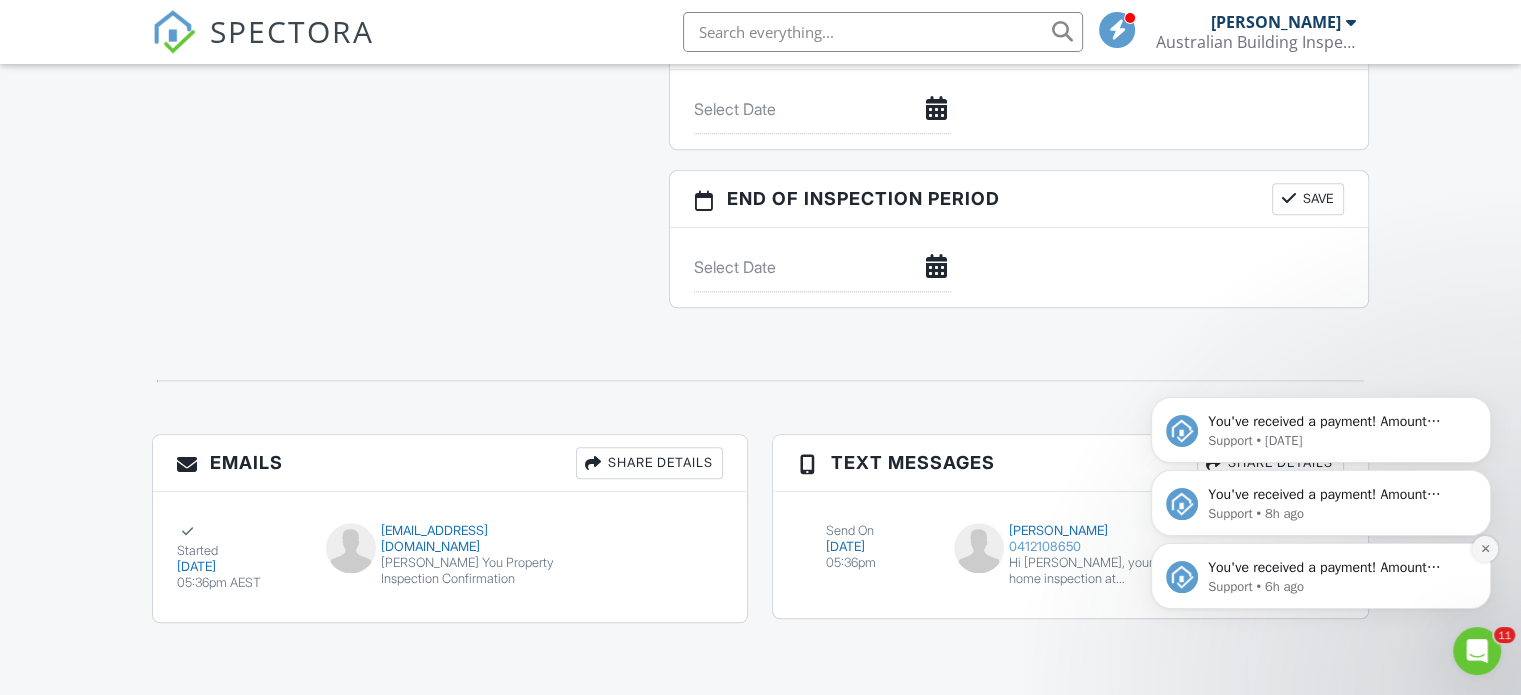 click 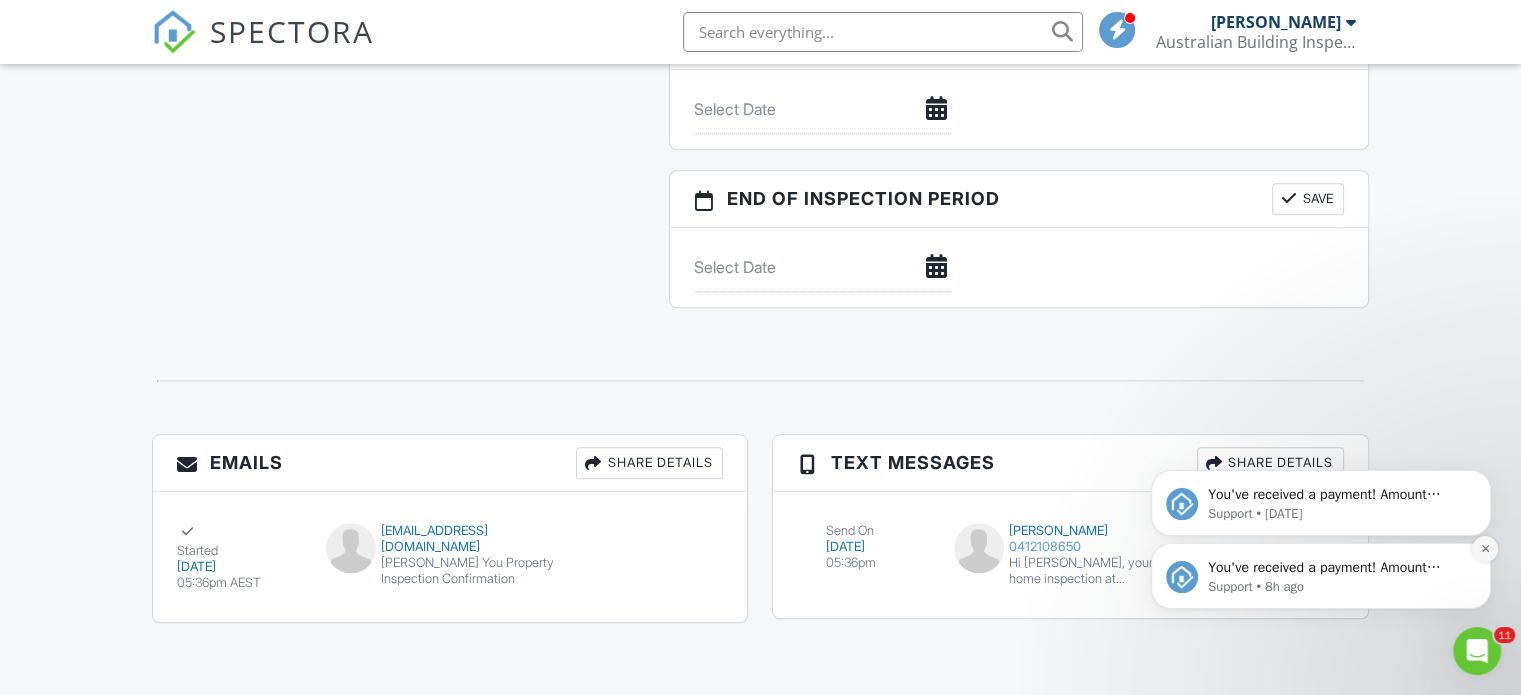 click 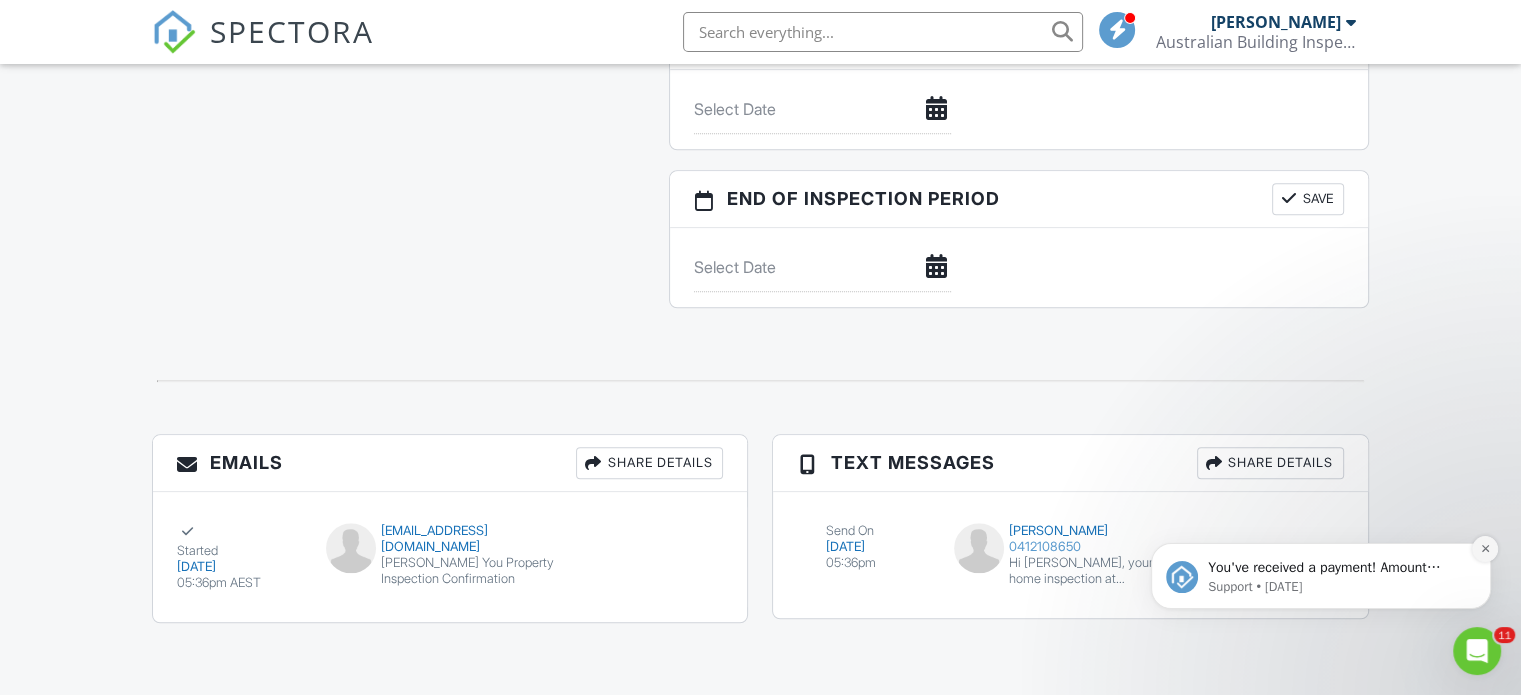 click 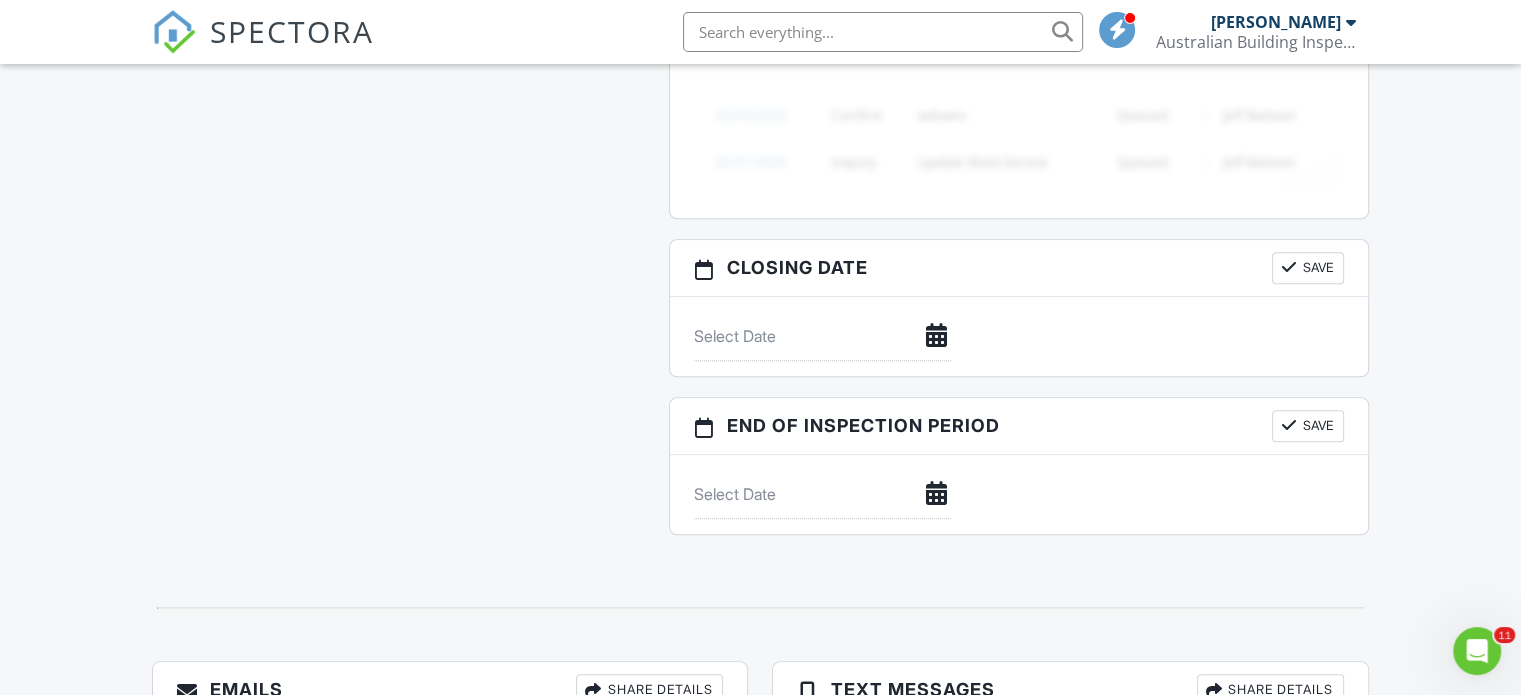 scroll, scrollTop: 1327, scrollLeft: 0, axis: vertical 